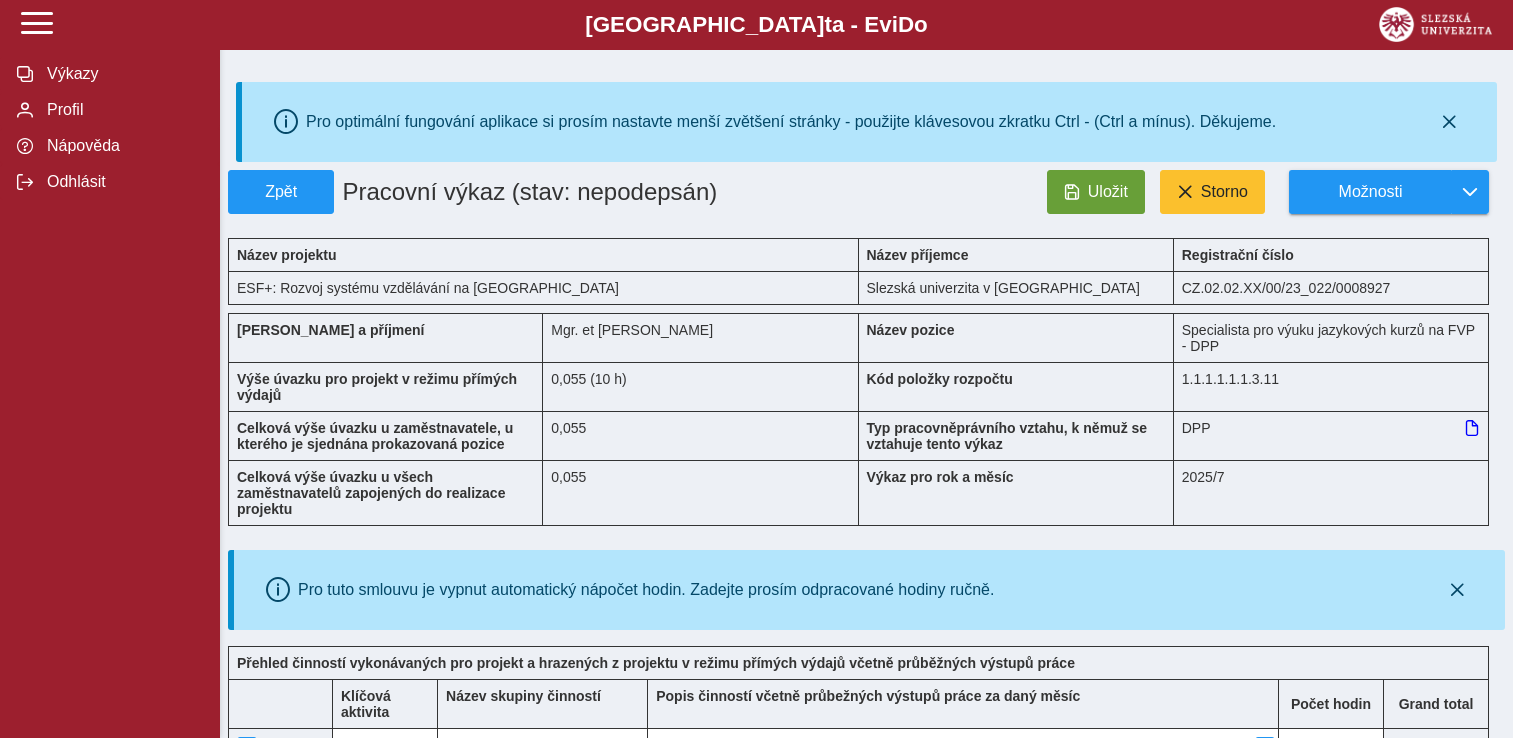 scroll, scrollTop: 589, scrollLeft: 0, axis: vertical 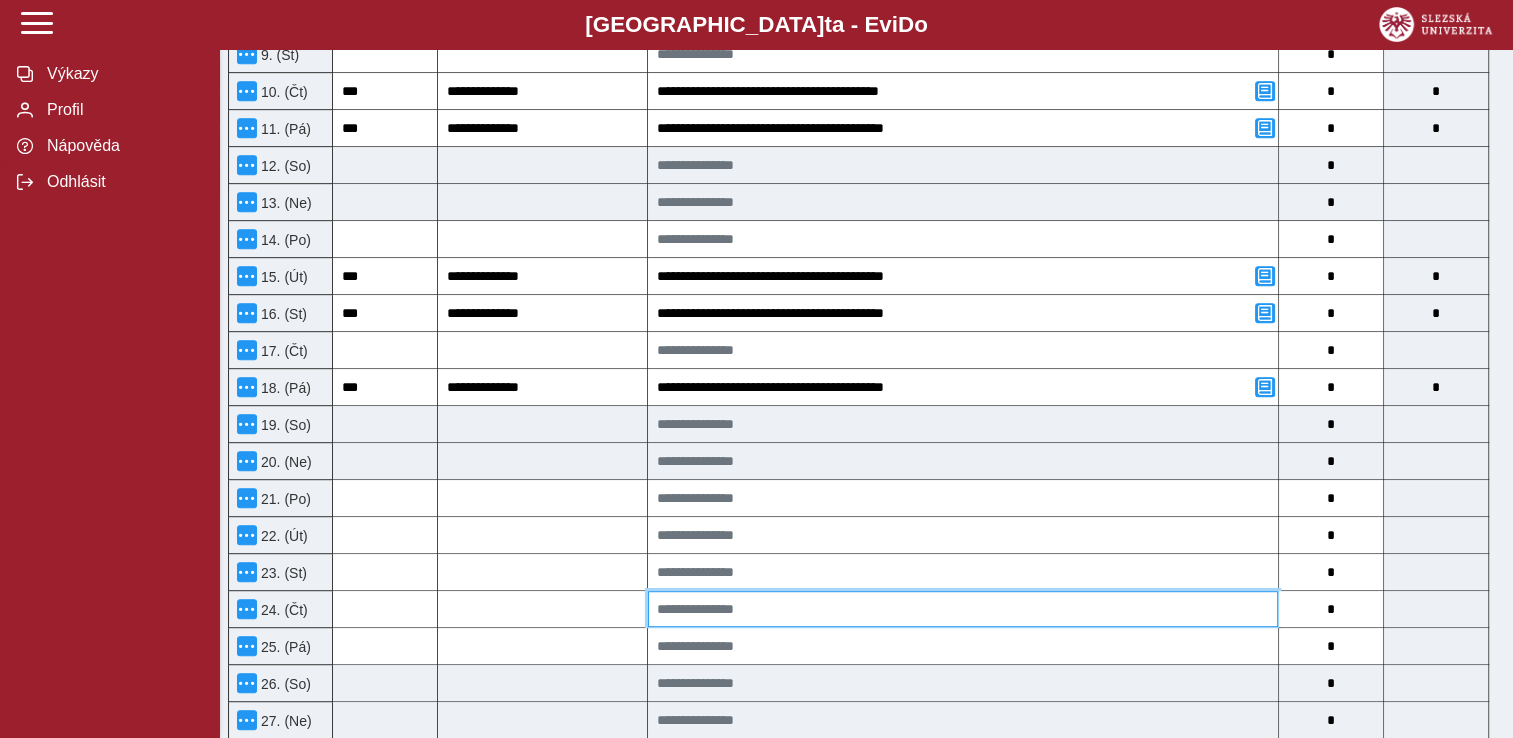 click at bounding box center [963, 609] 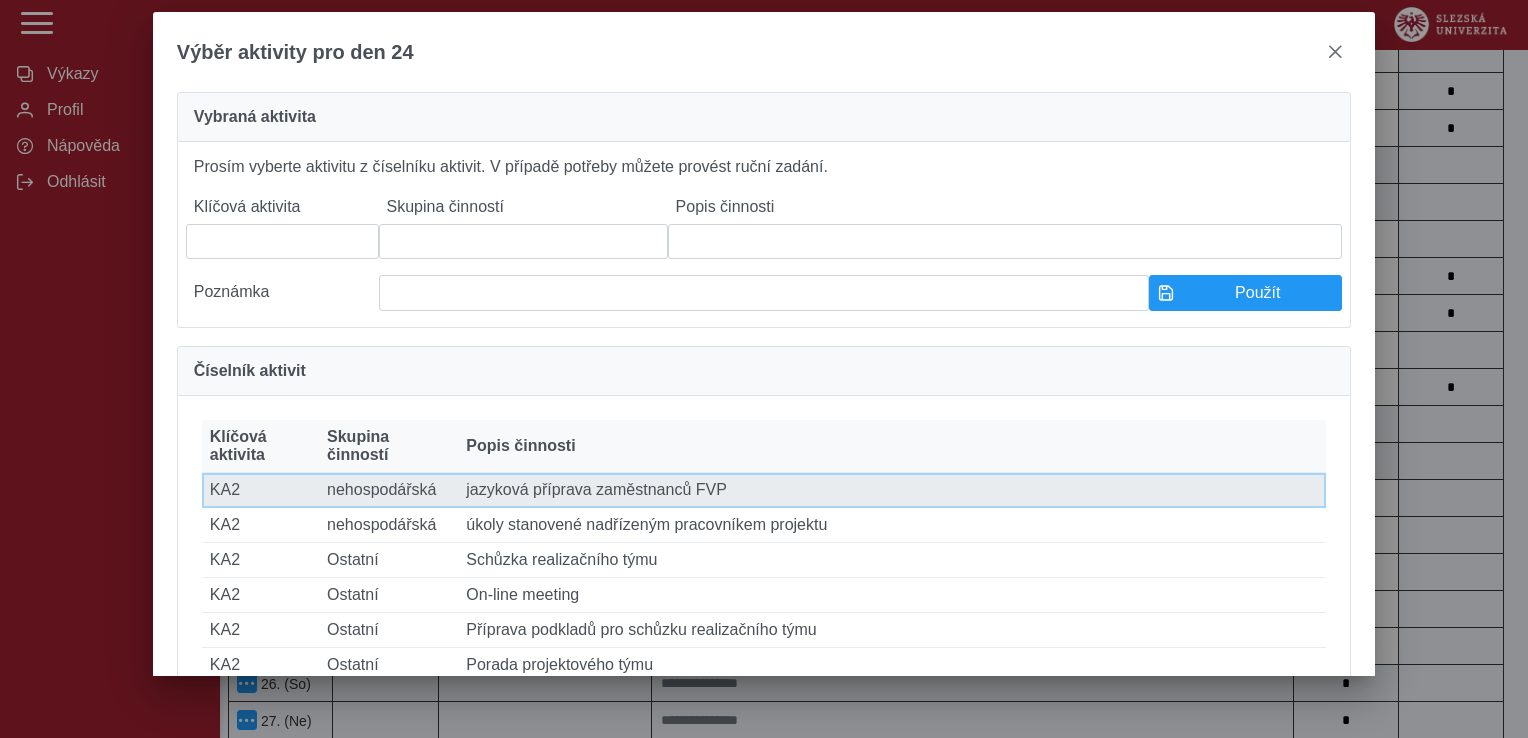 click on "Klíčová aktivita KA2" at bounding box center (260, 490) 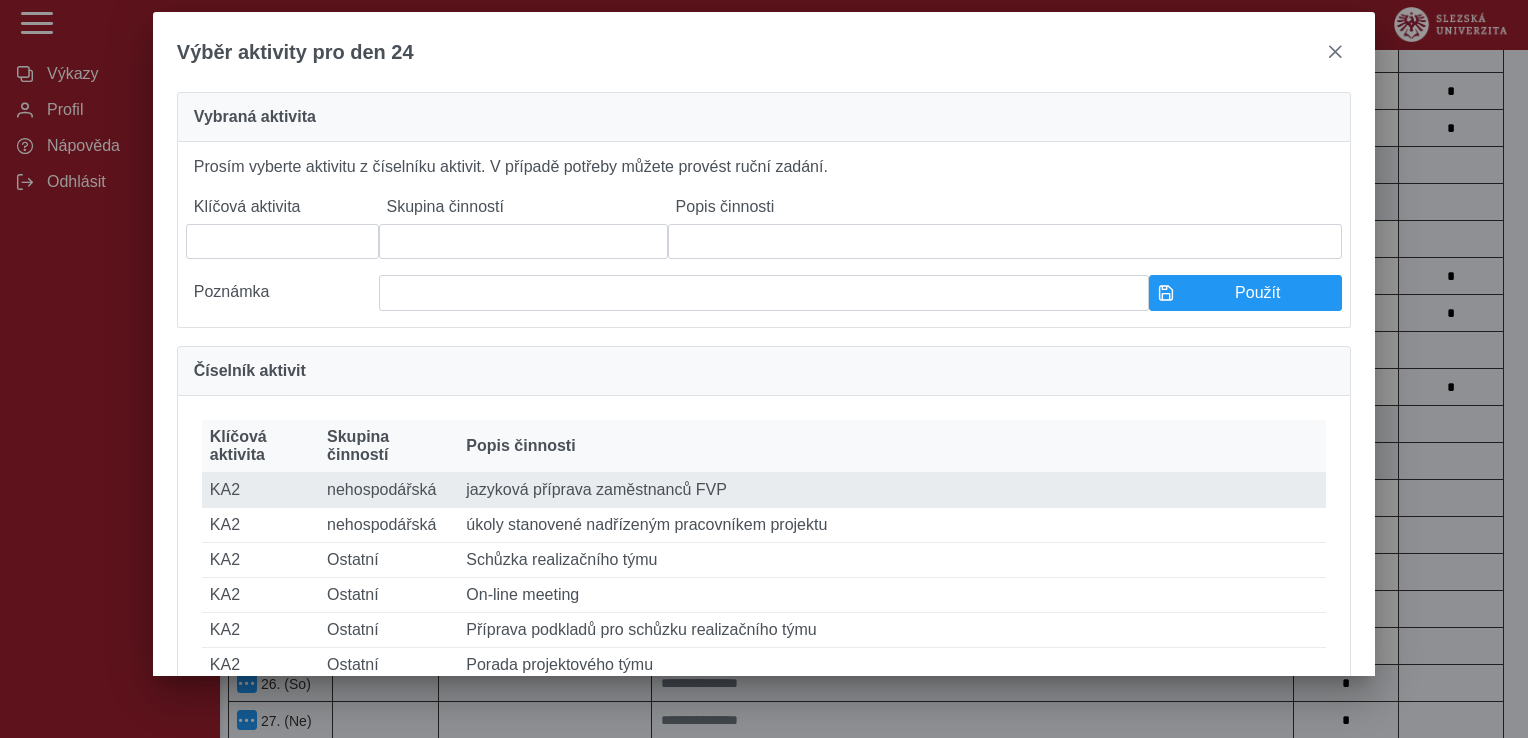 type on "***" 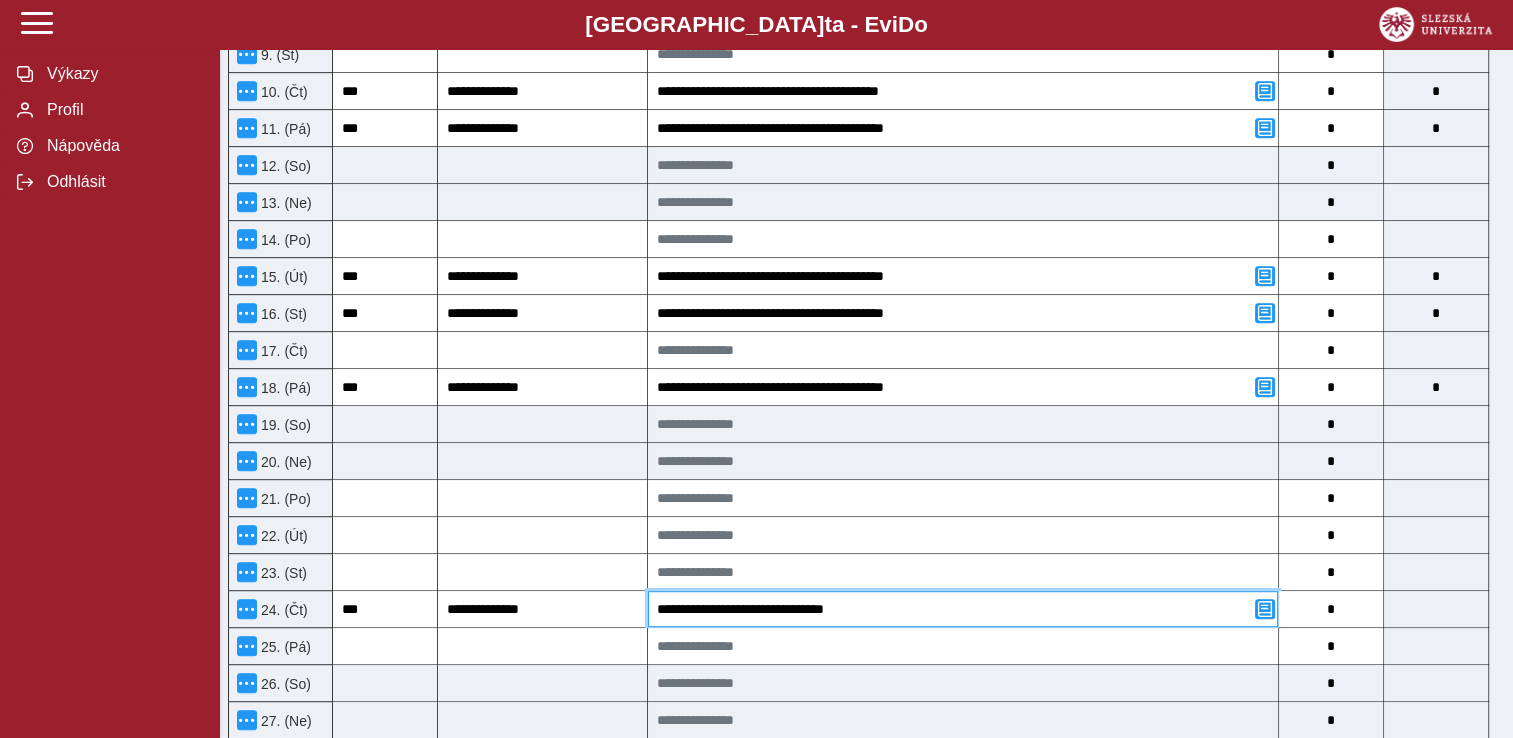 click on "**********" at bounding box center [963, 609] 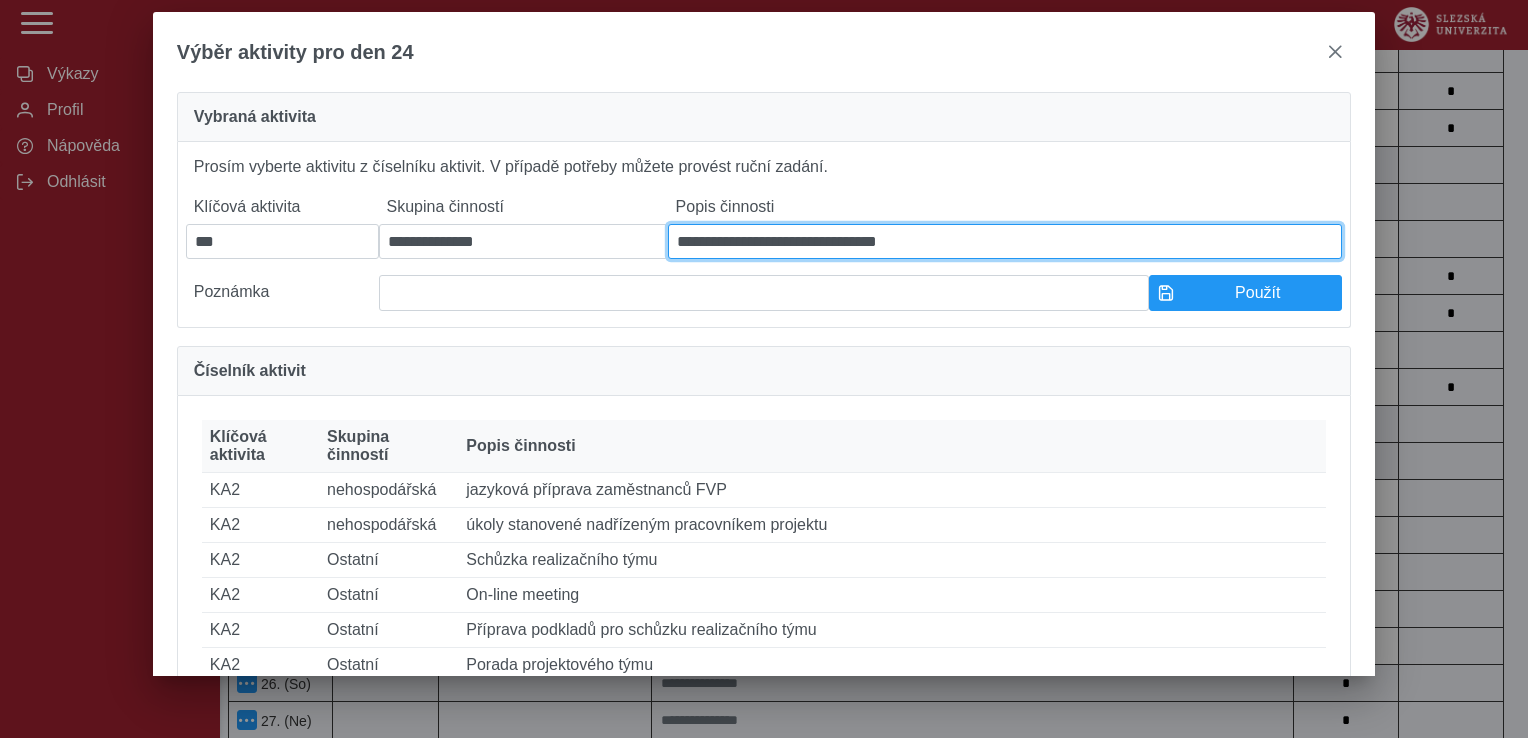 click on "**********" at bounding box center [1005, 241] 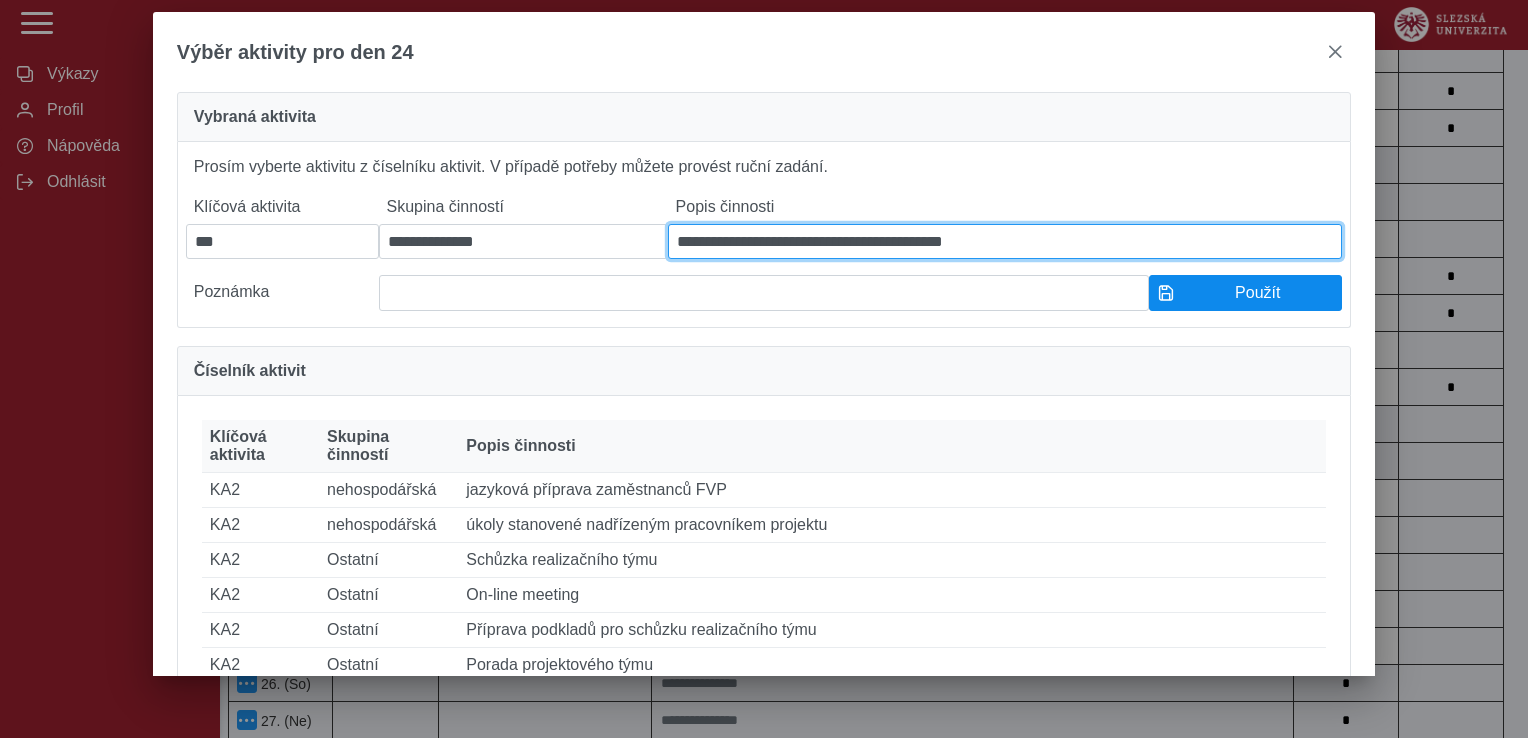 type on "**********" 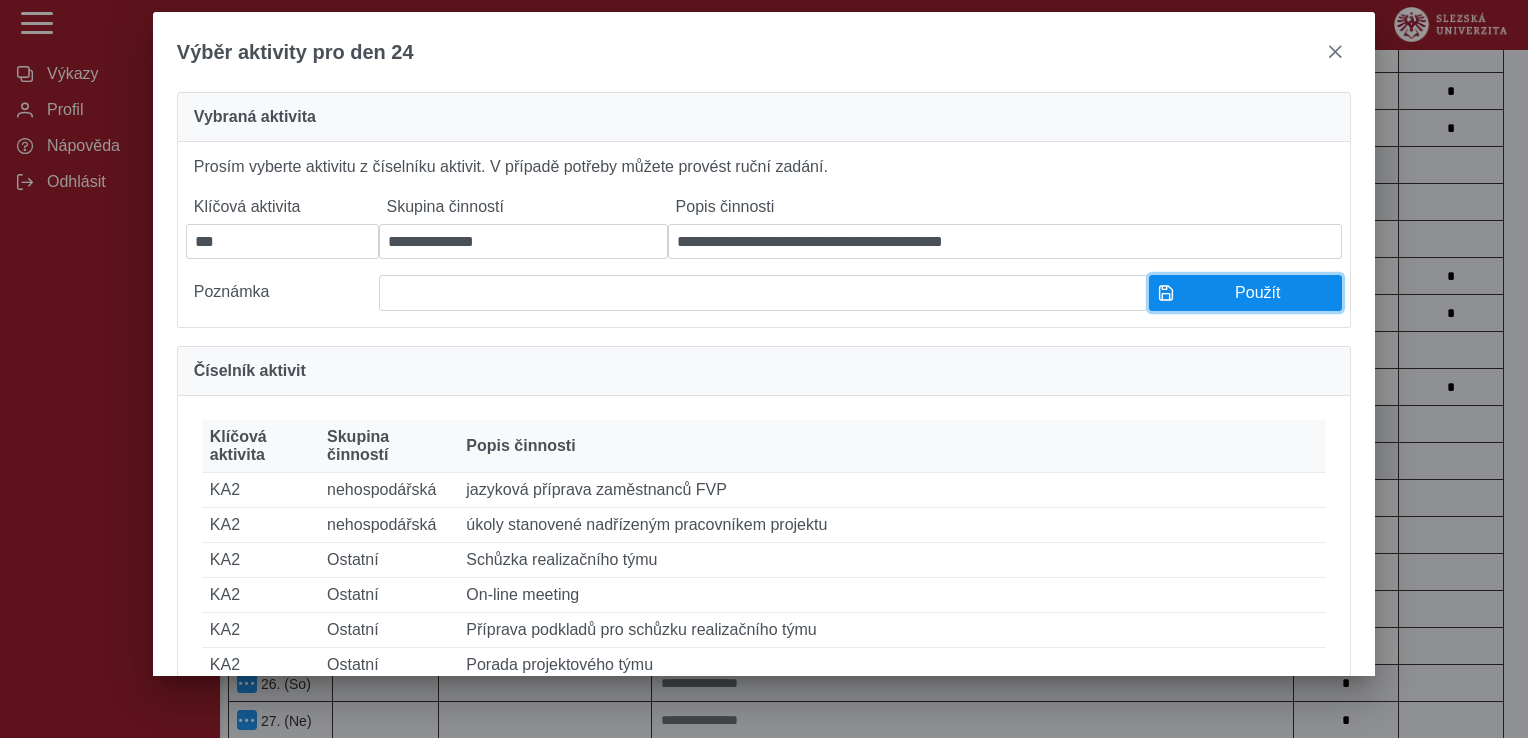 click on "Použít" at bounding box center [1257, 293] 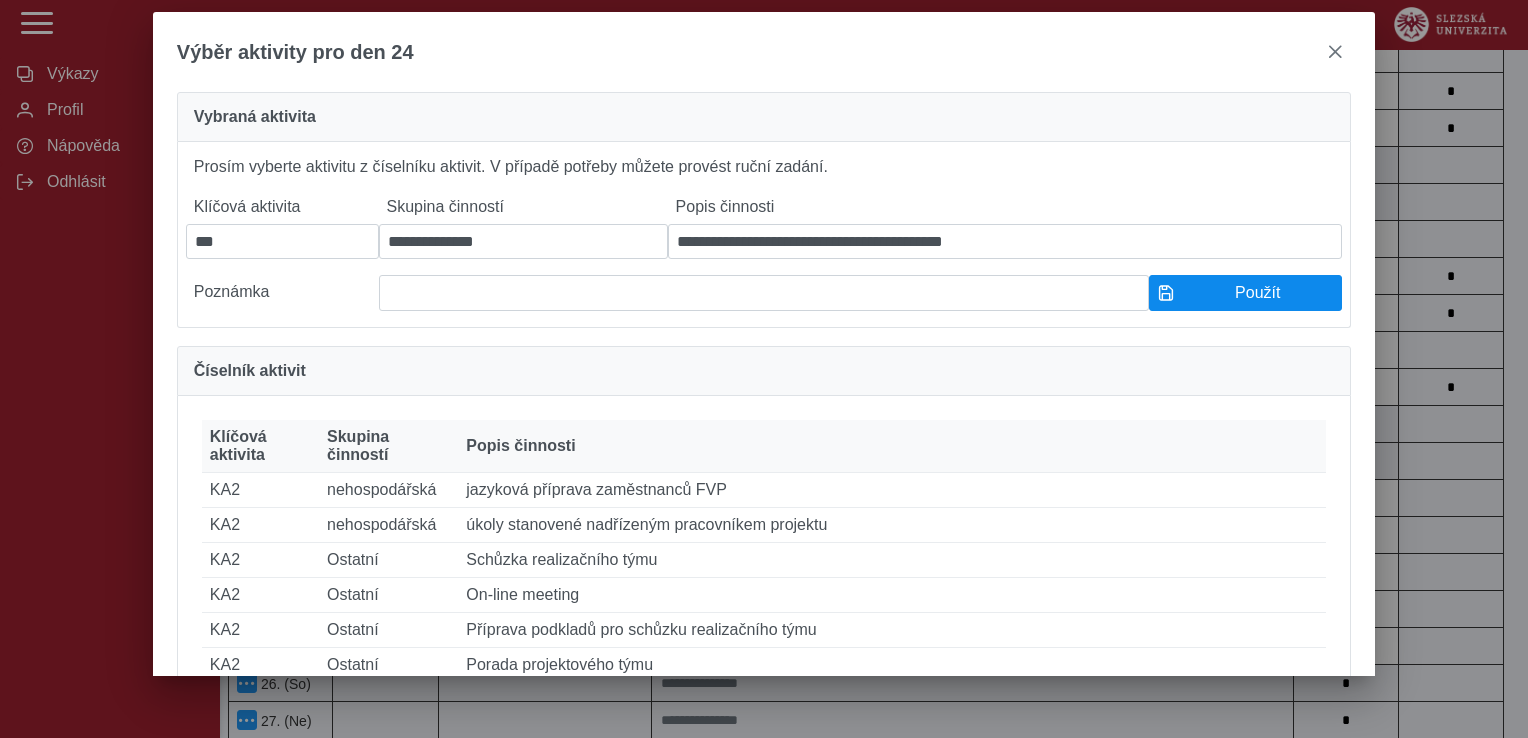 type on "**********" 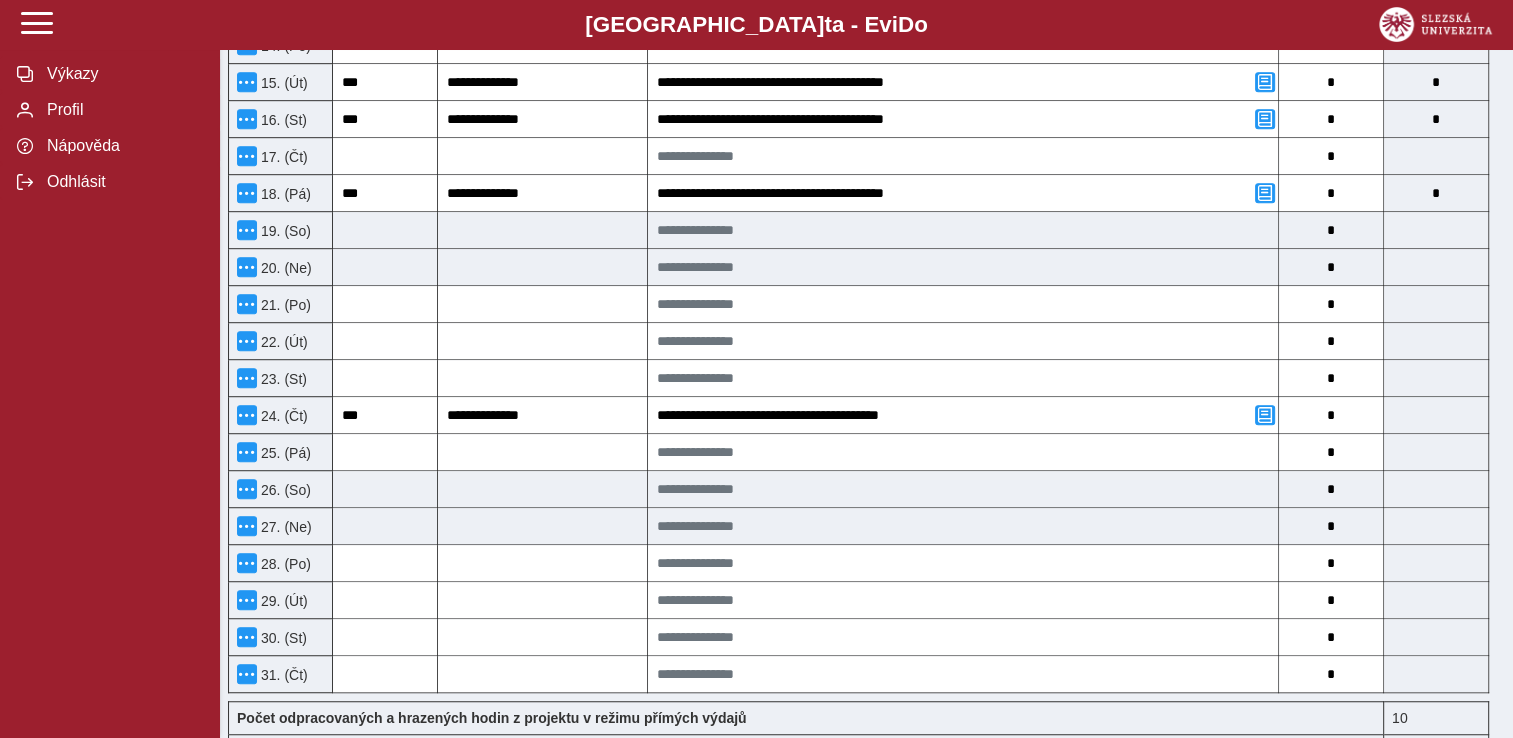 scroll, scrollTop: 1189, scrollLeft: 0, axis: vertical 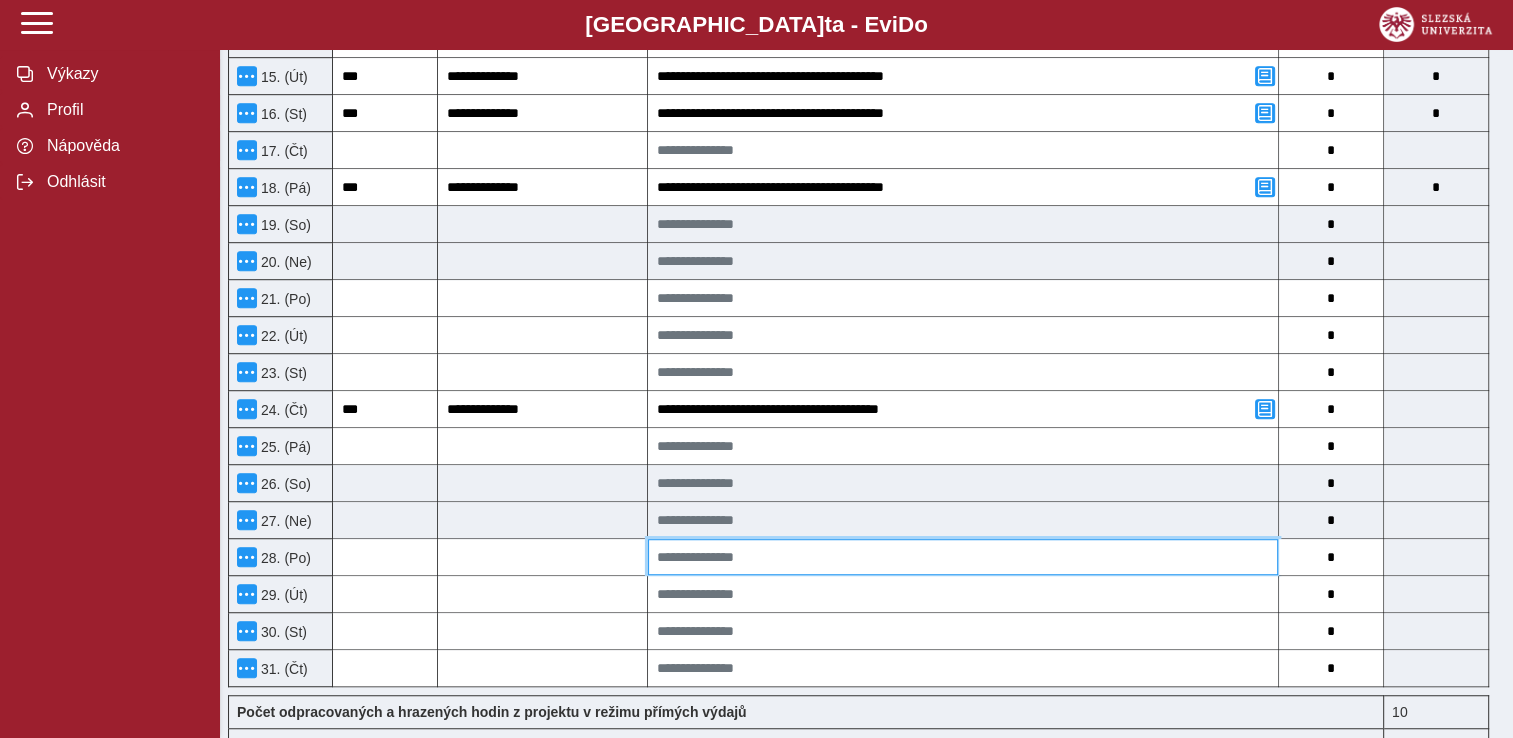 click at bounding box center (963, 557) 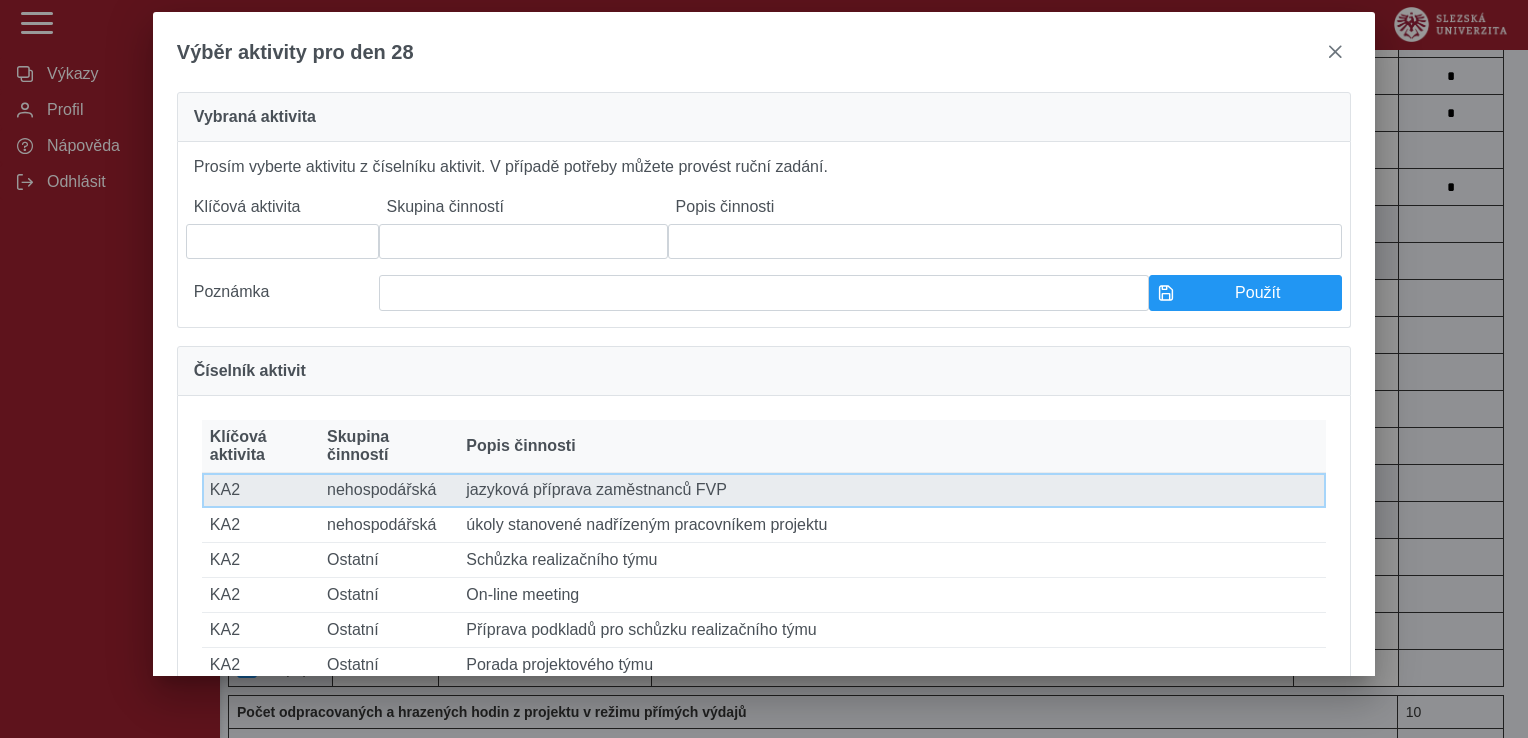 click on "Klíčová aktivita KA2" at bounding box center (260, 490) 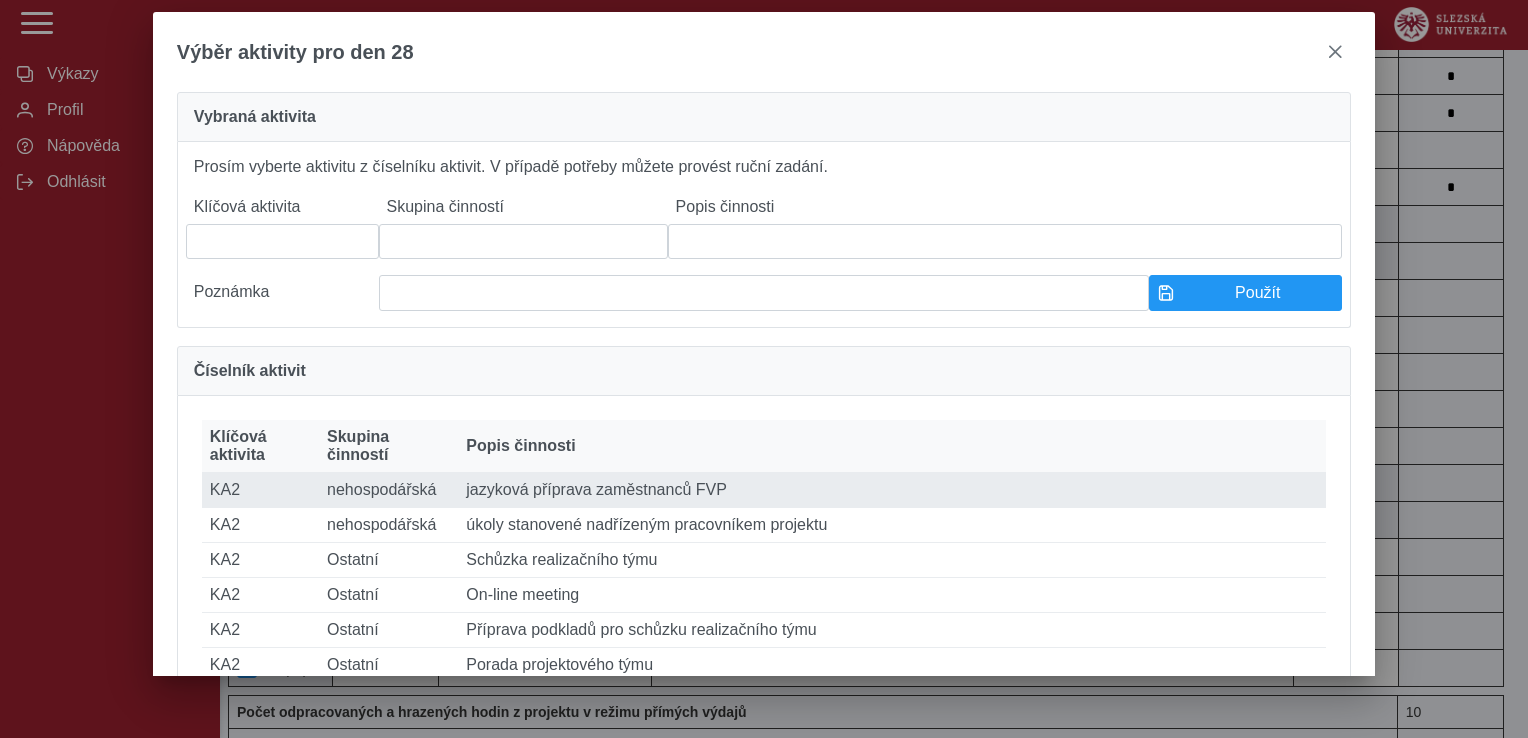 type on "***" 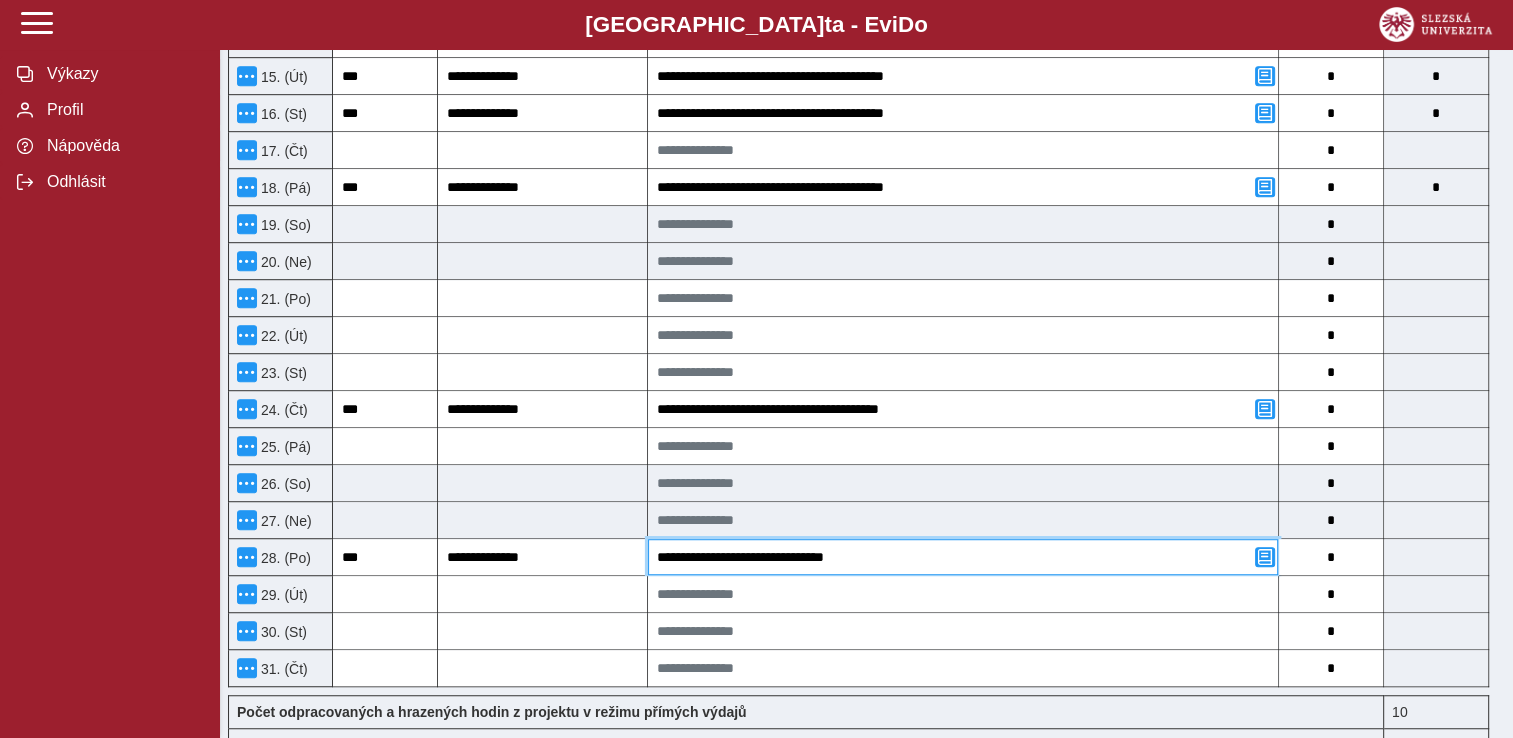 click on "**********" at bounding box center [963, 557] 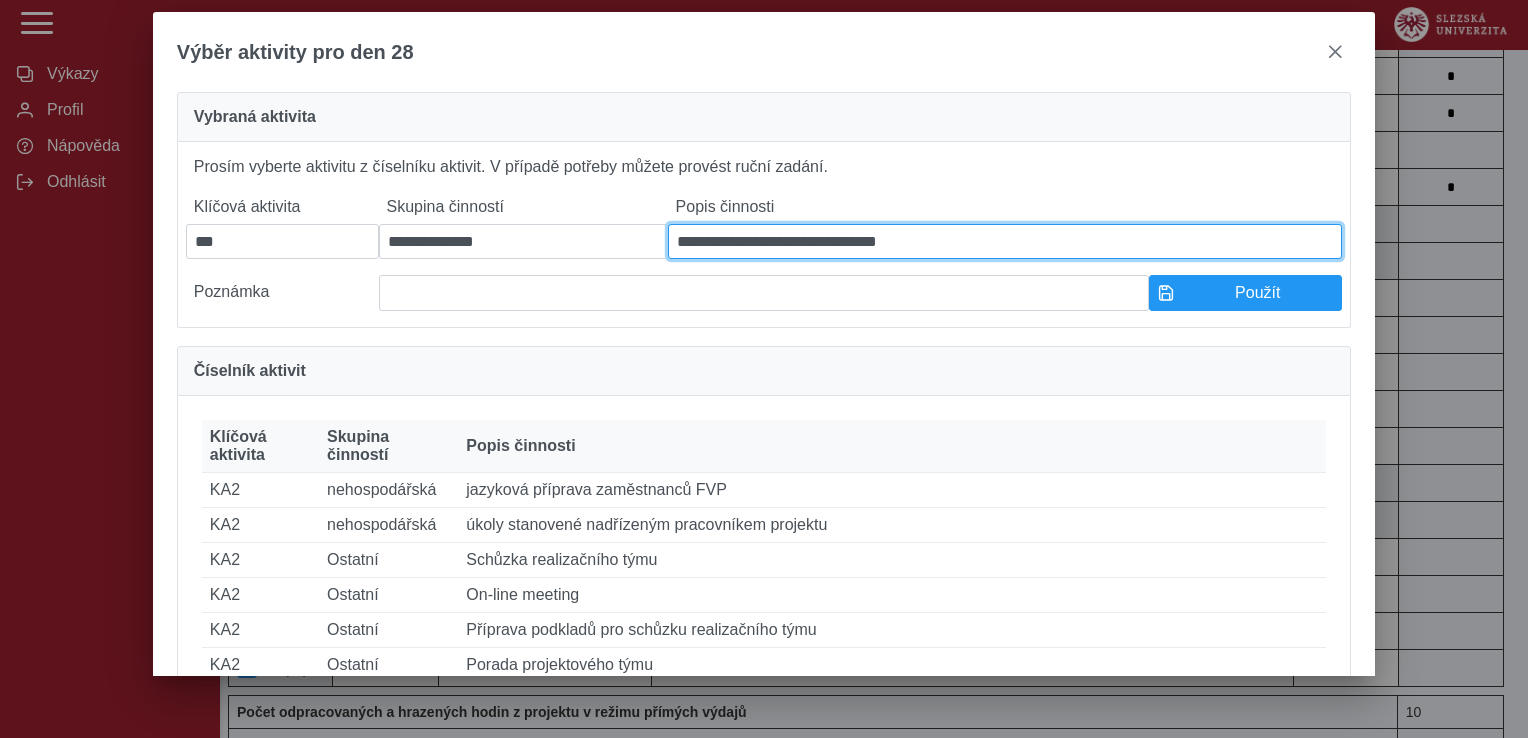 click on "**********" at bounding box center (1005, 241) 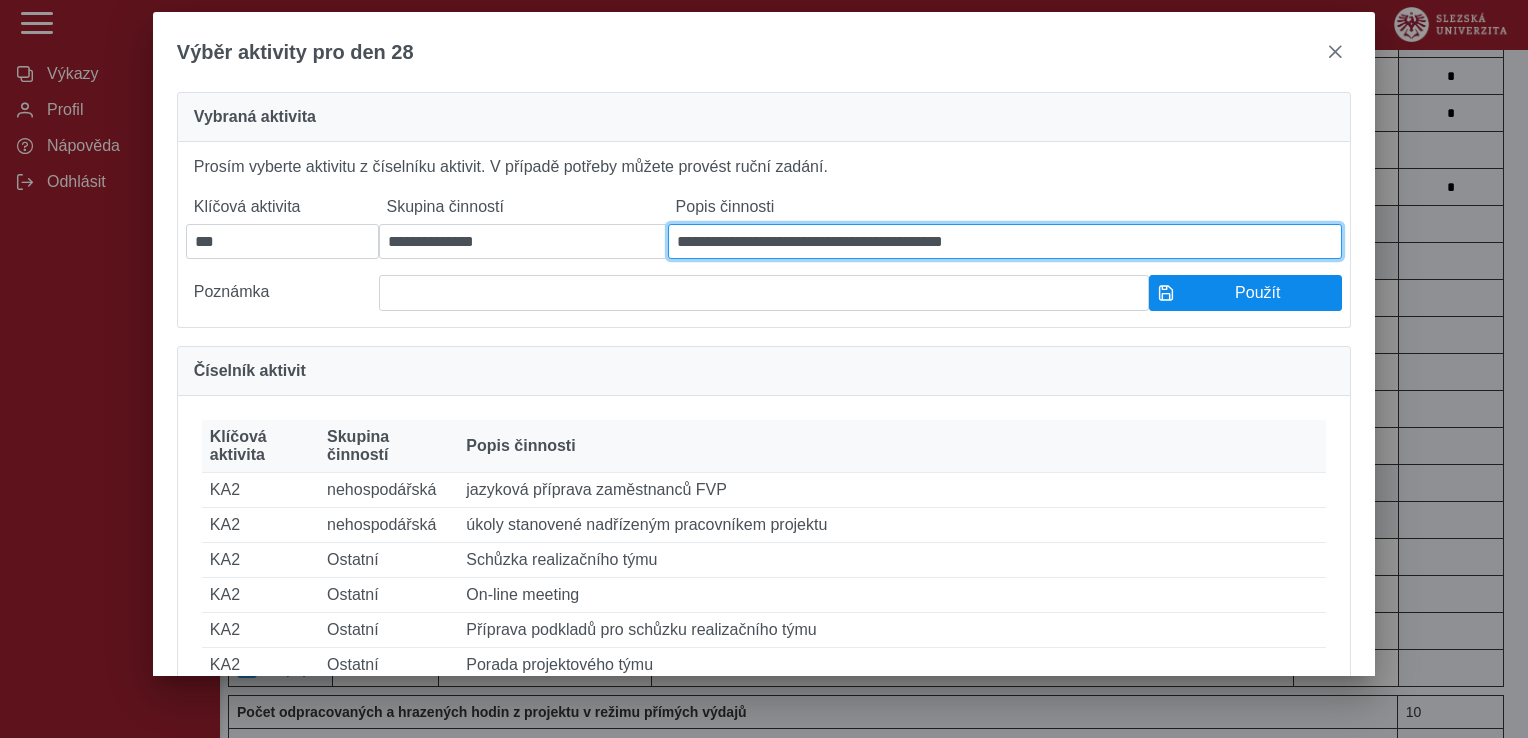 type on "**********" 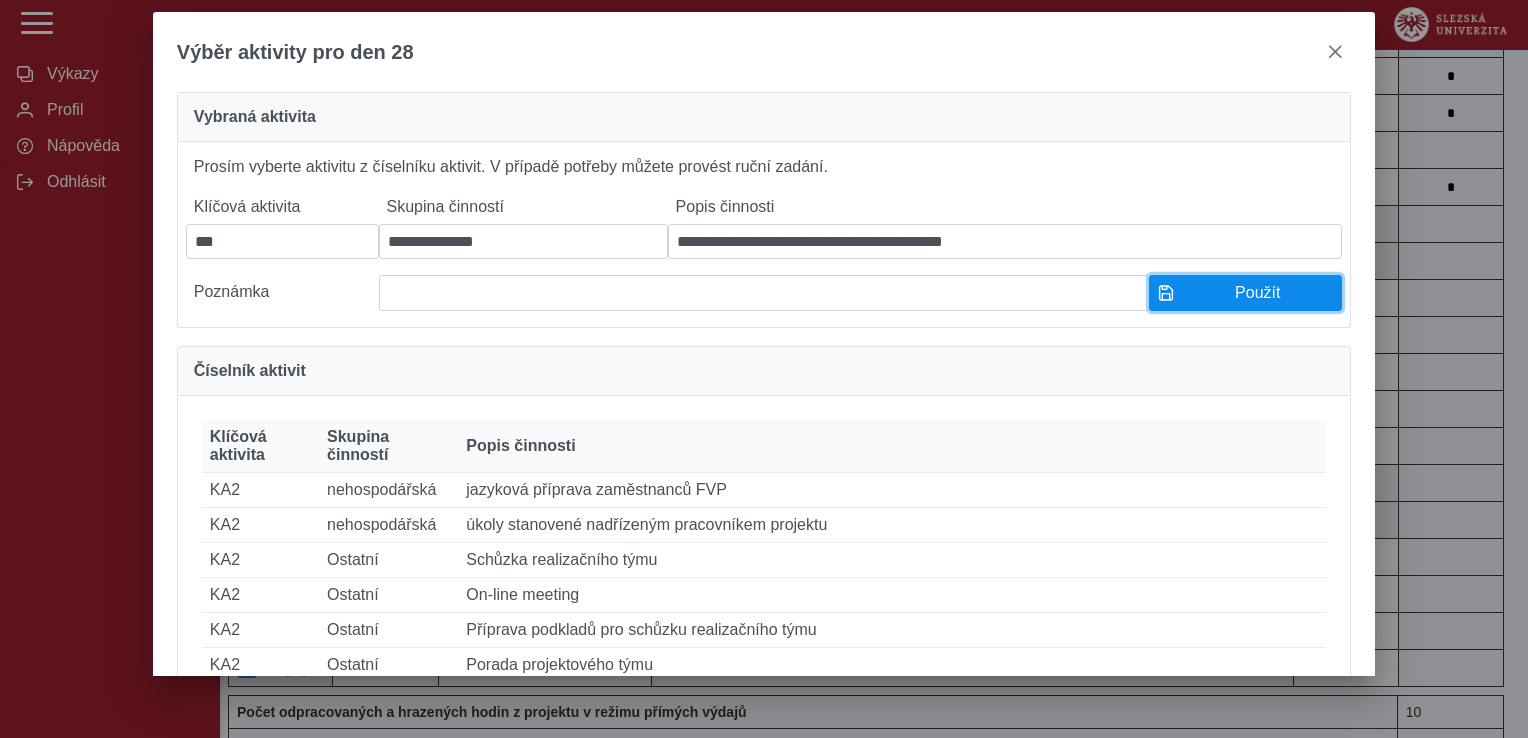 click on "Použít" at bounding box center [1257, 293] 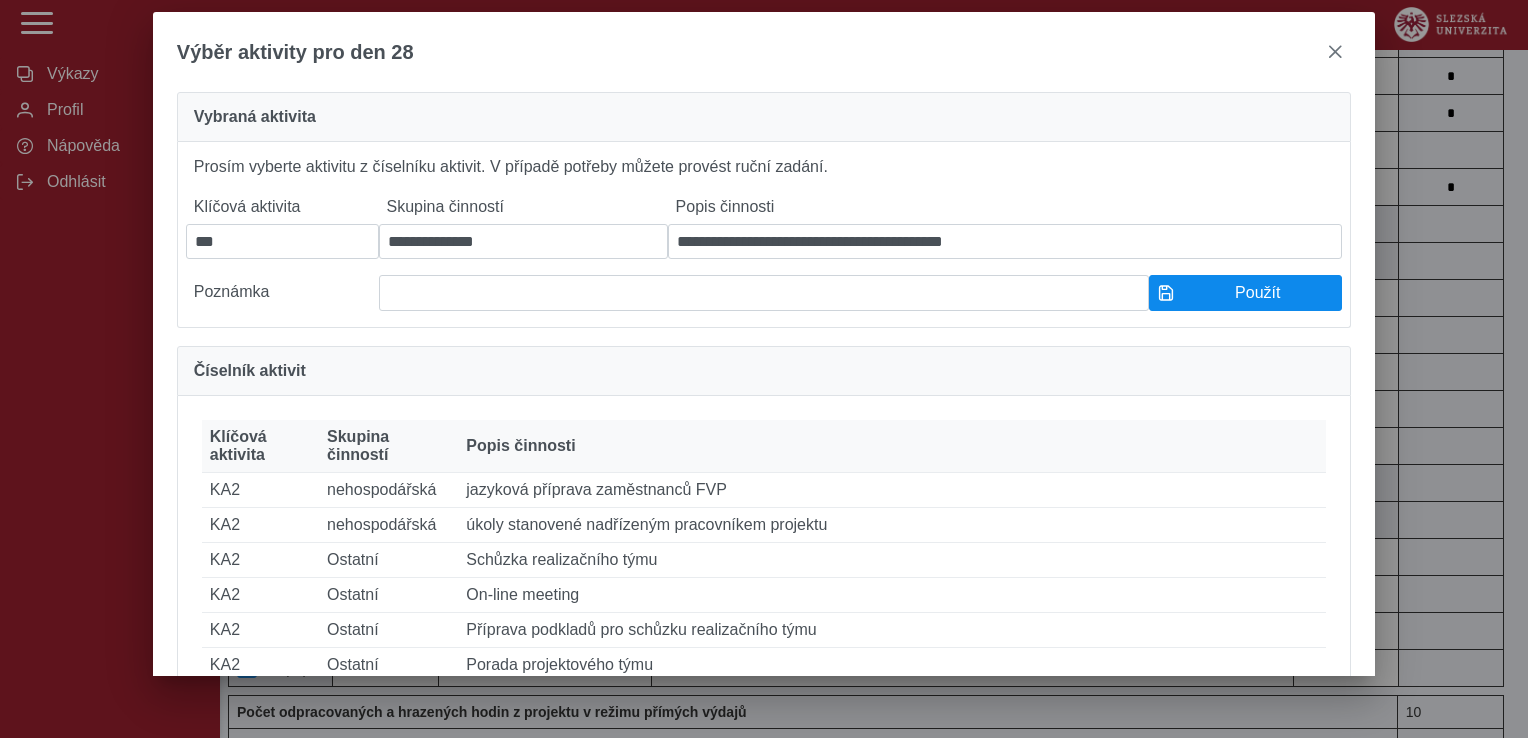 type on "**********" 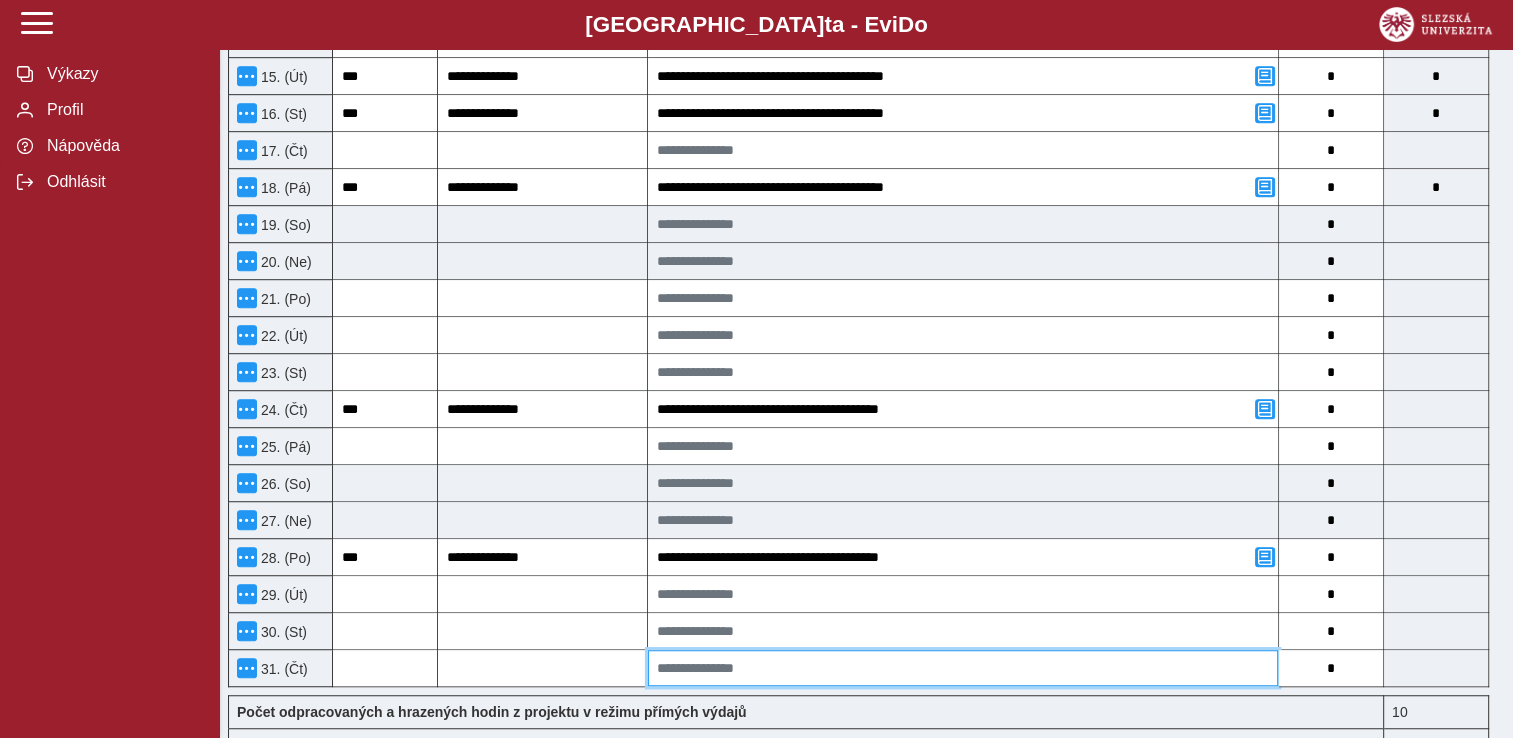 click at bounding box center (963, 668) 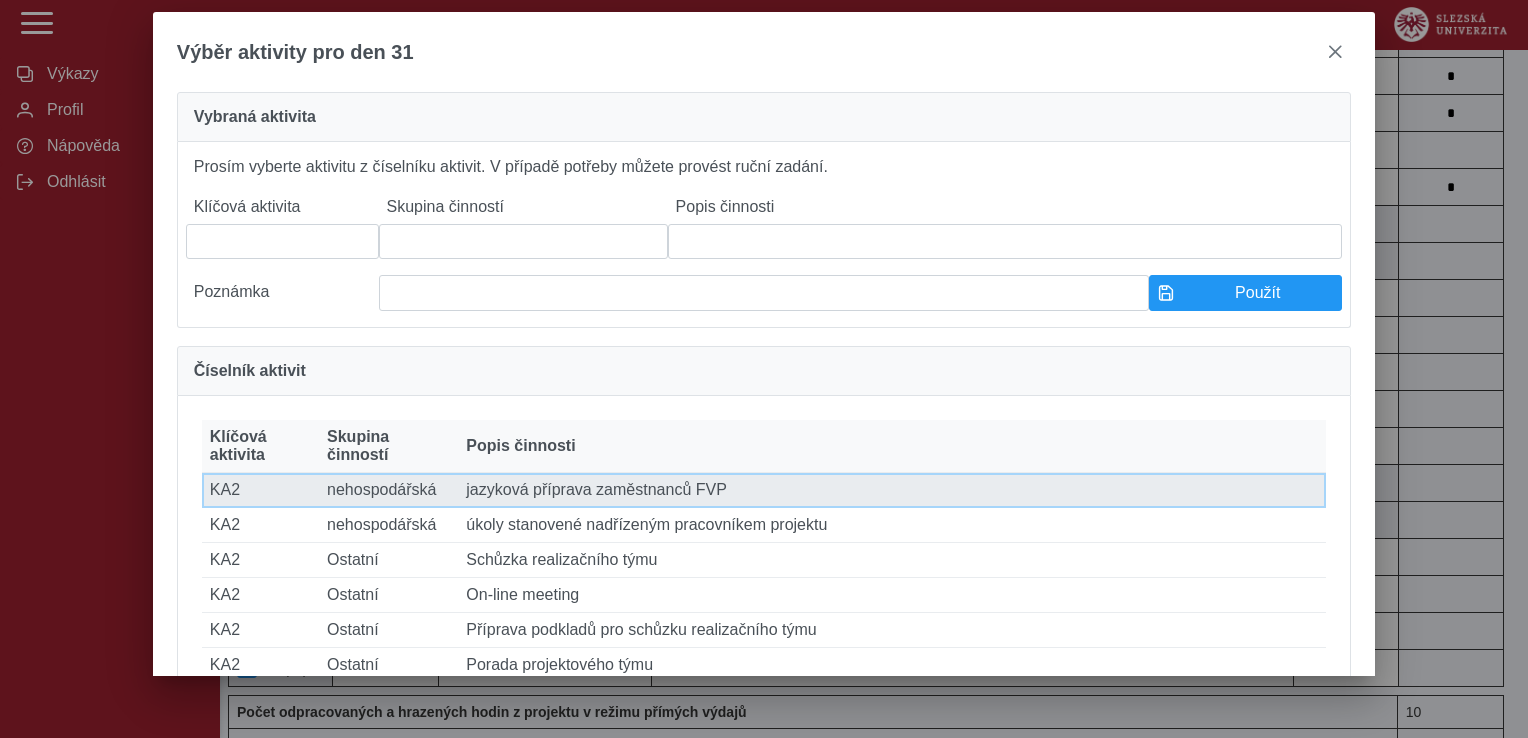 click on "Klíčová aktivita KA2" at bounding box center (260, 490) 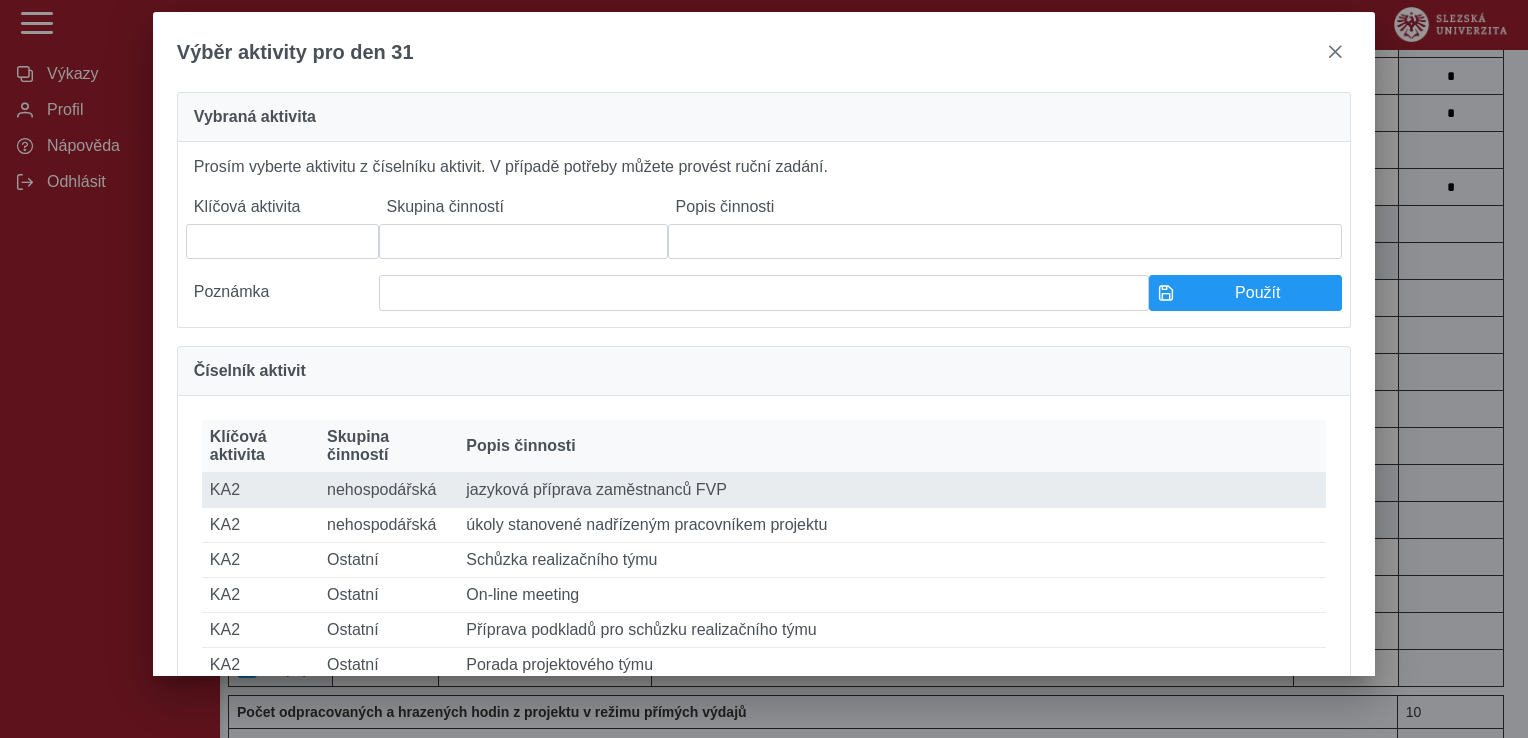 type on "***" 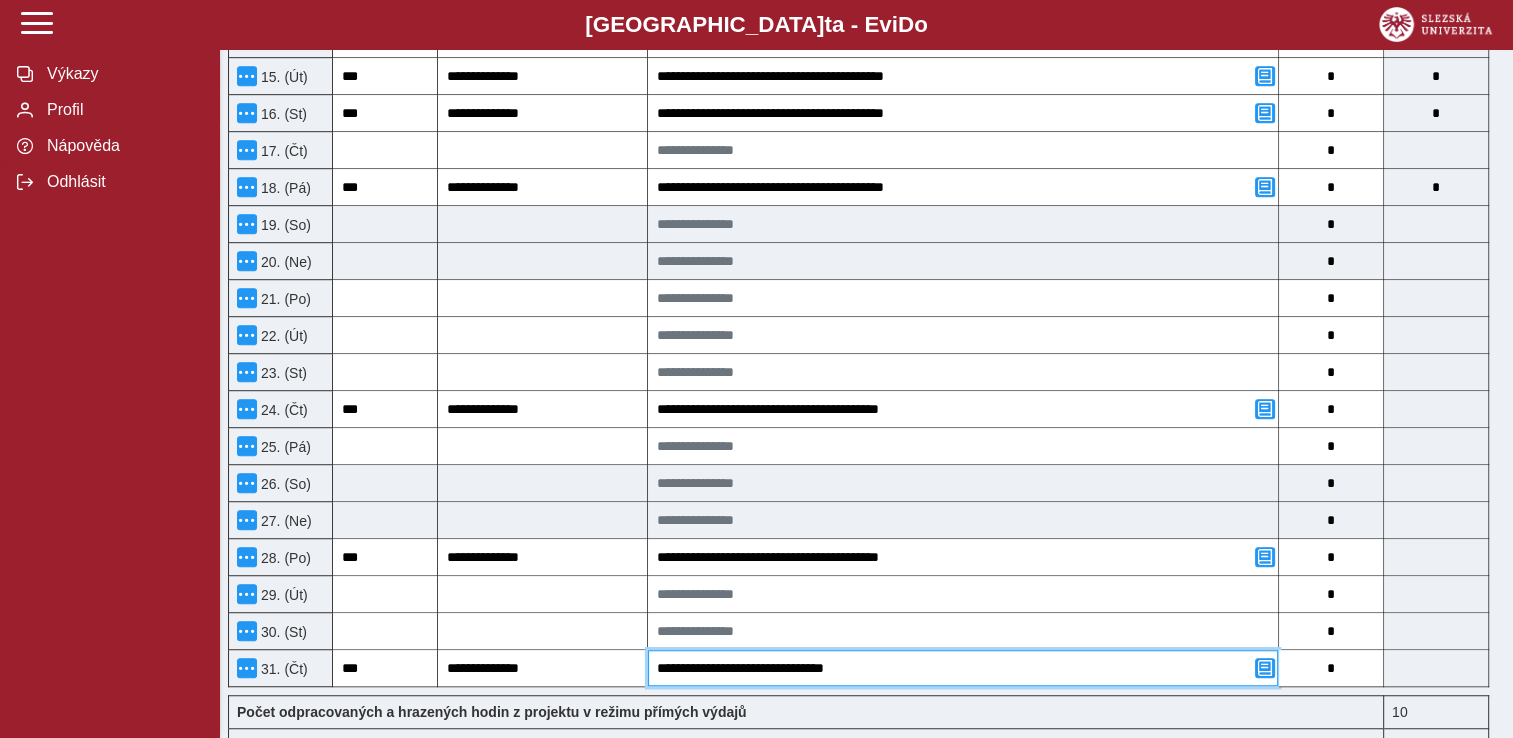 click on "**********" at bounding box center (963, 668) 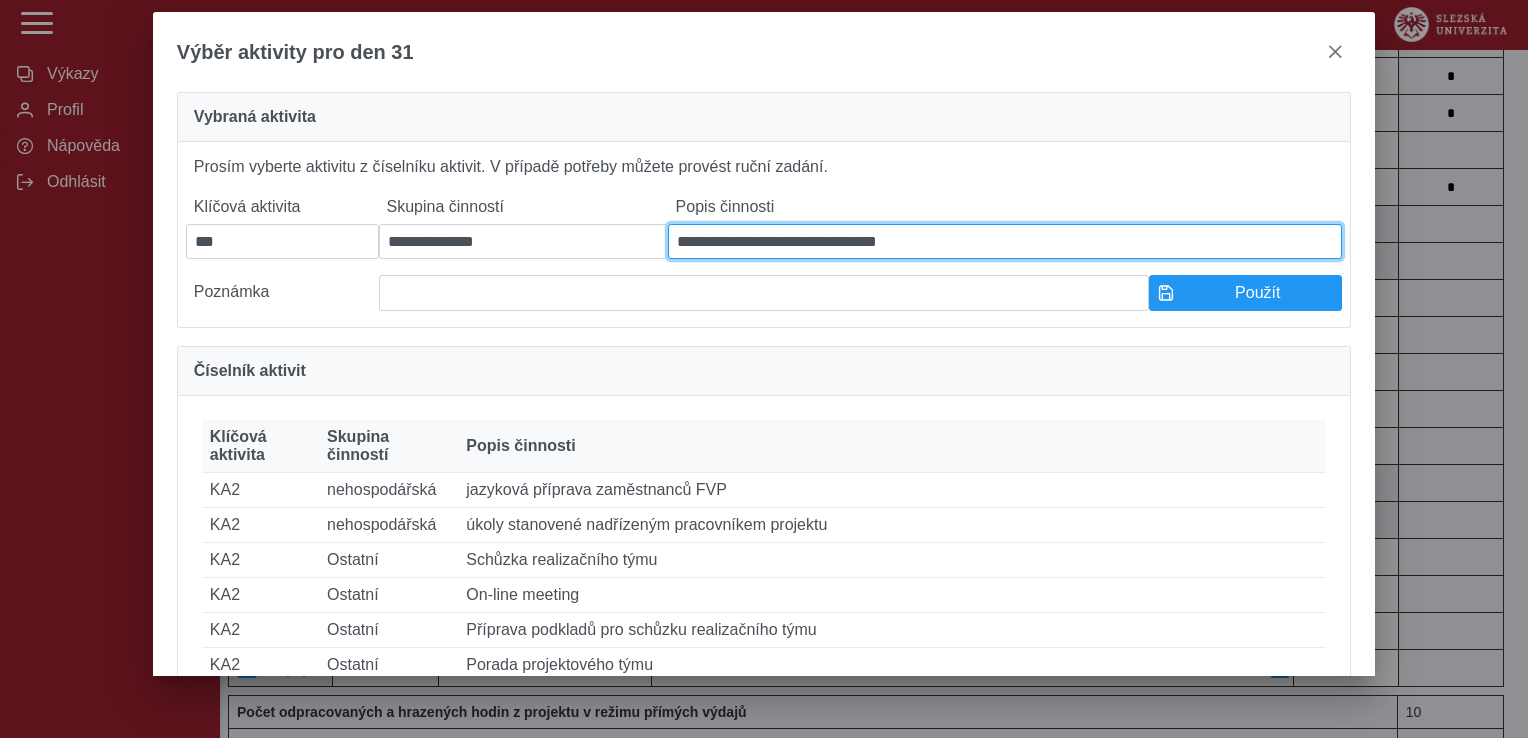 click on "**********" at bounding box center [1005, 241] 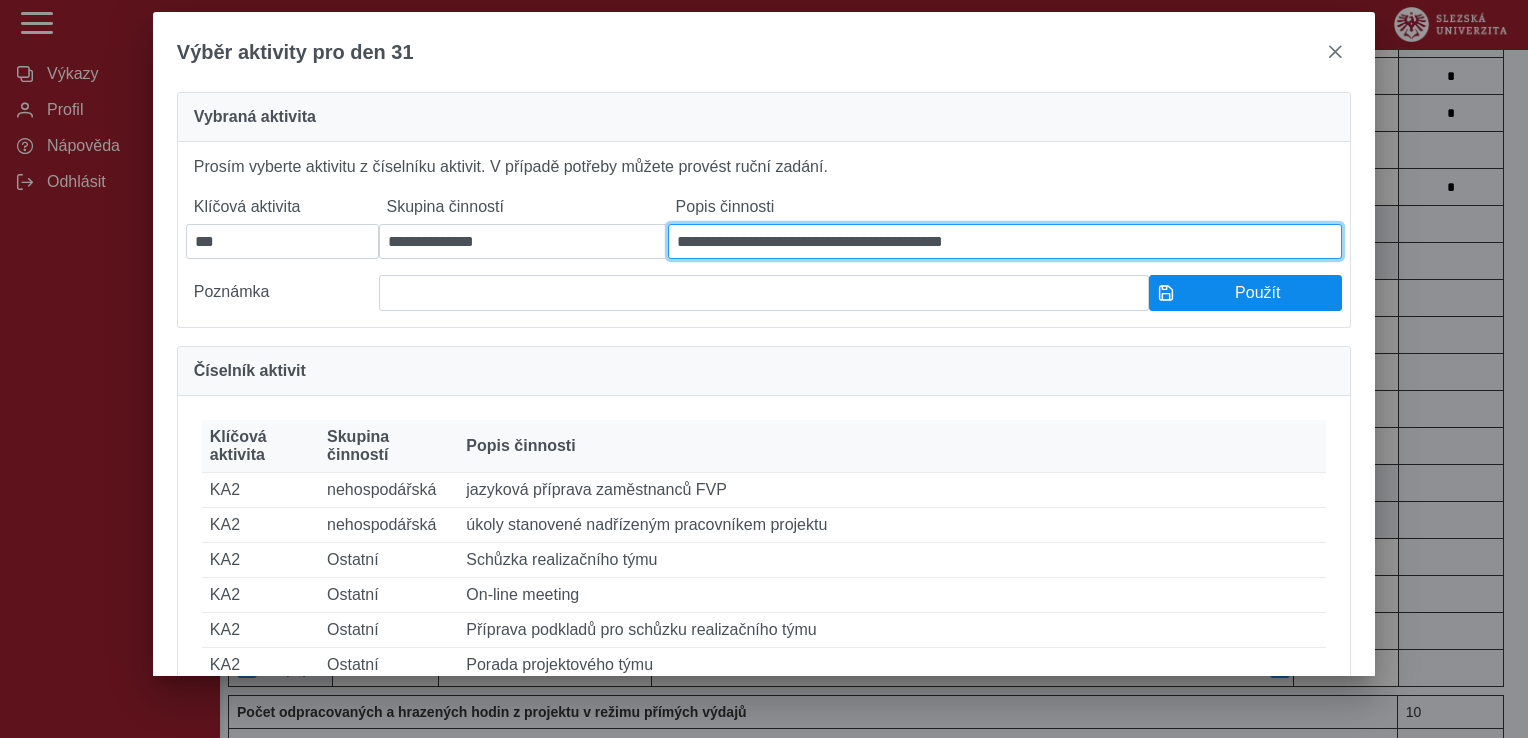 type on "**********" 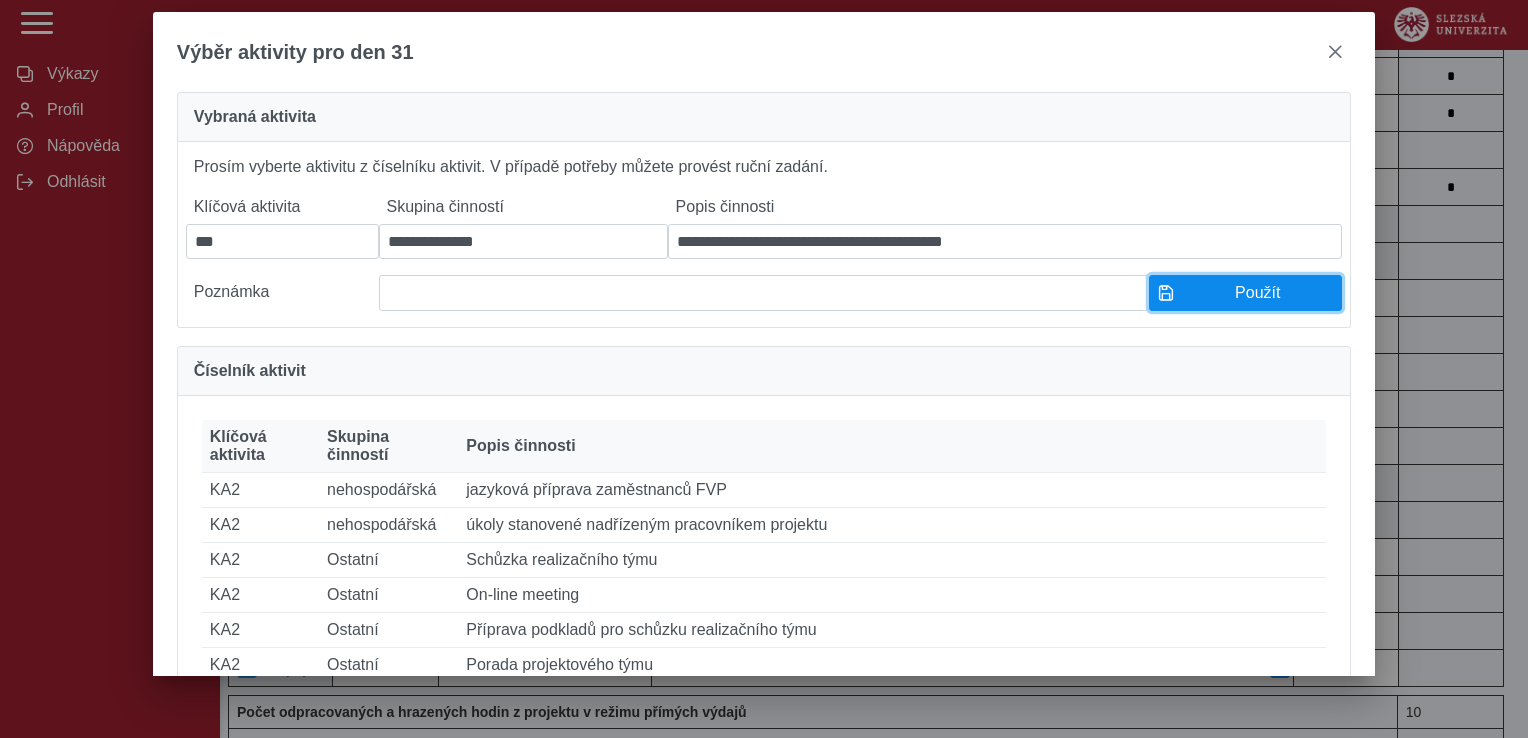 click on "Použít" at bounding box center (1257, 293) 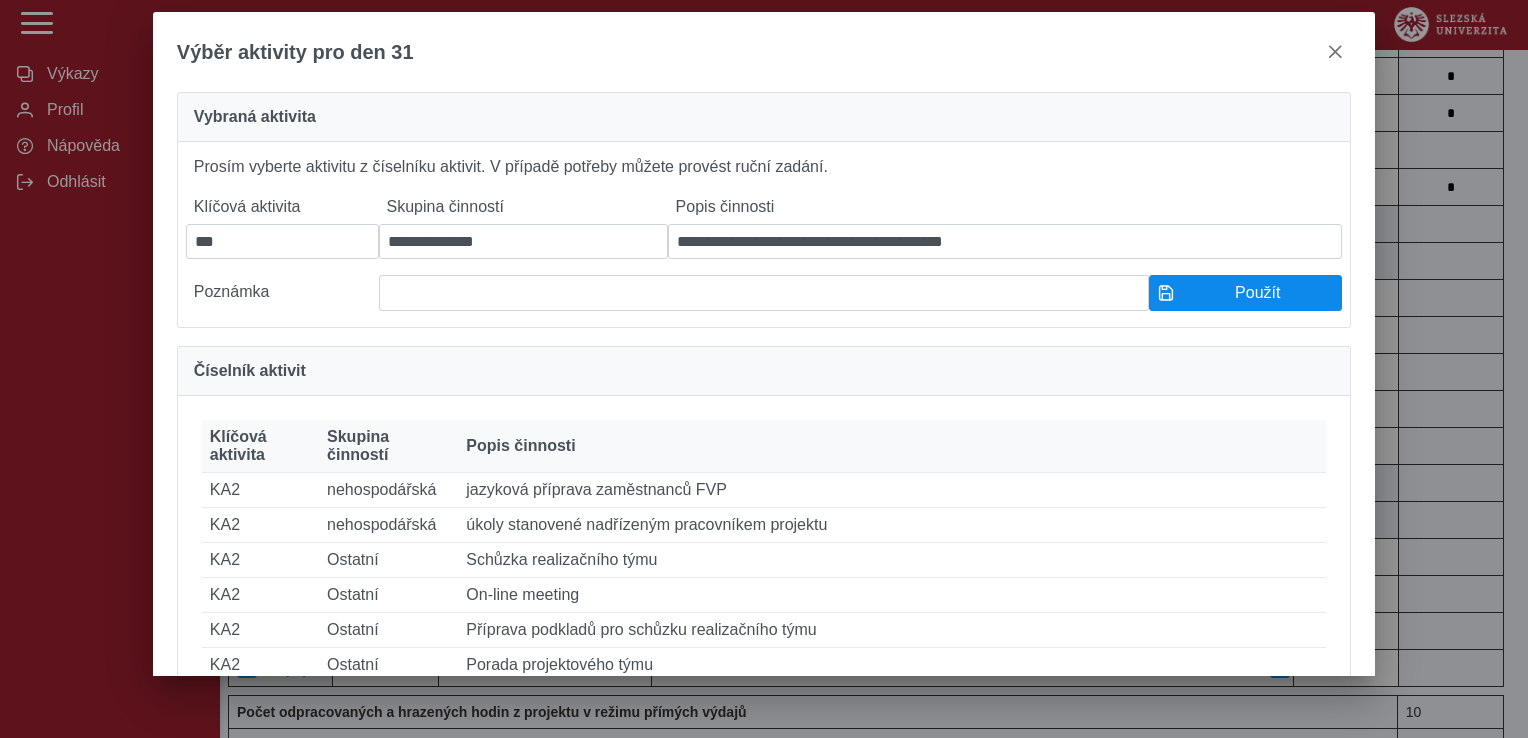 type on "**********" 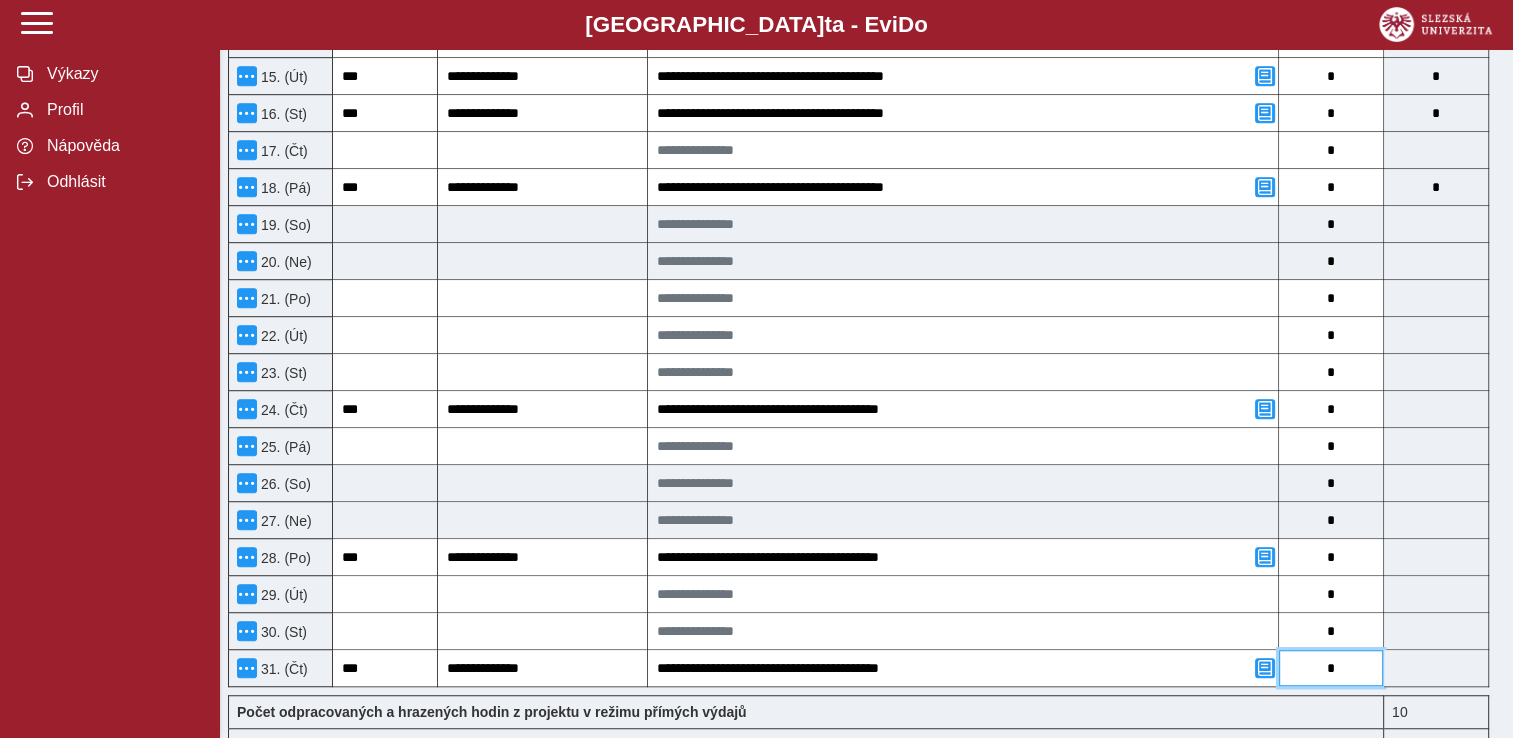 click on "*" at bounding box center [1331, 668] 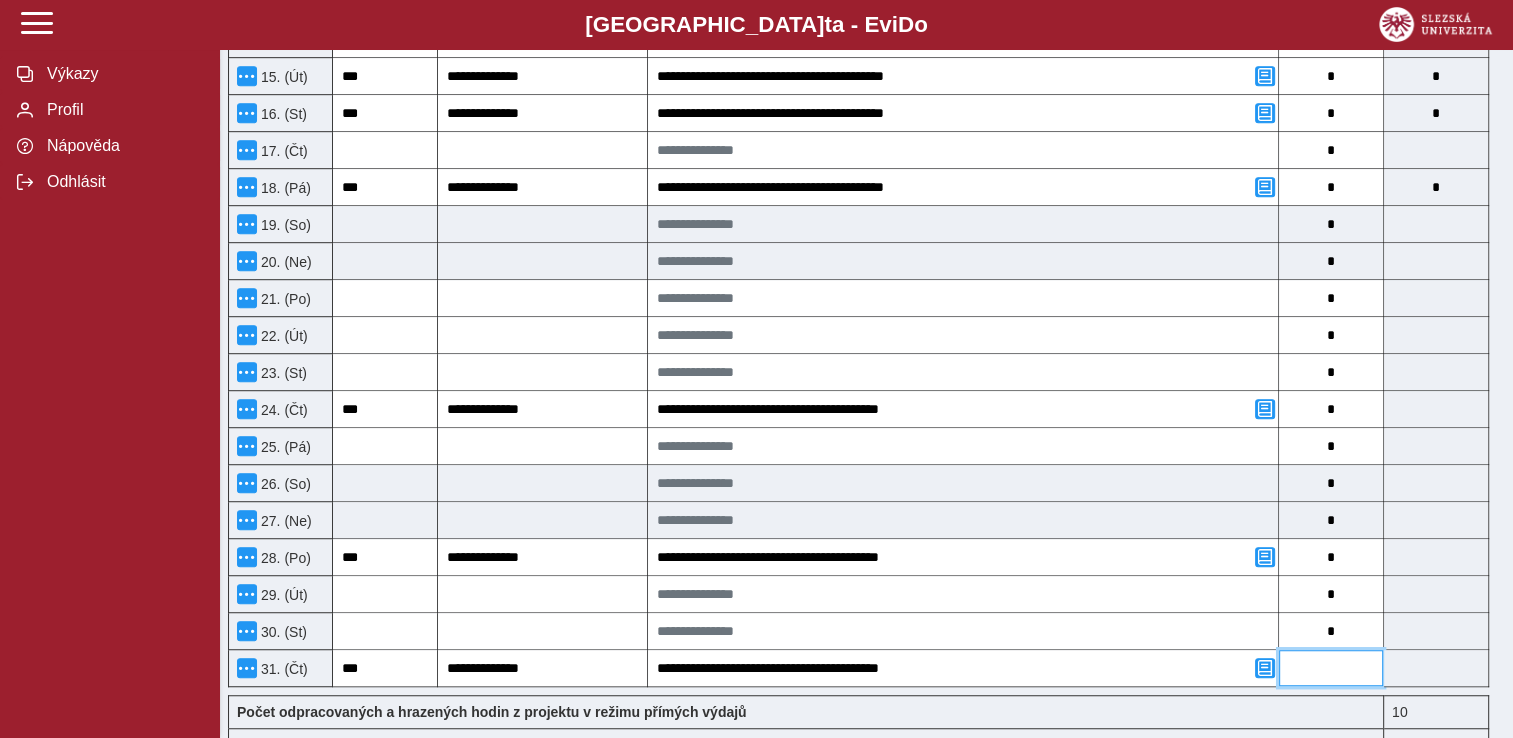 type on "*" 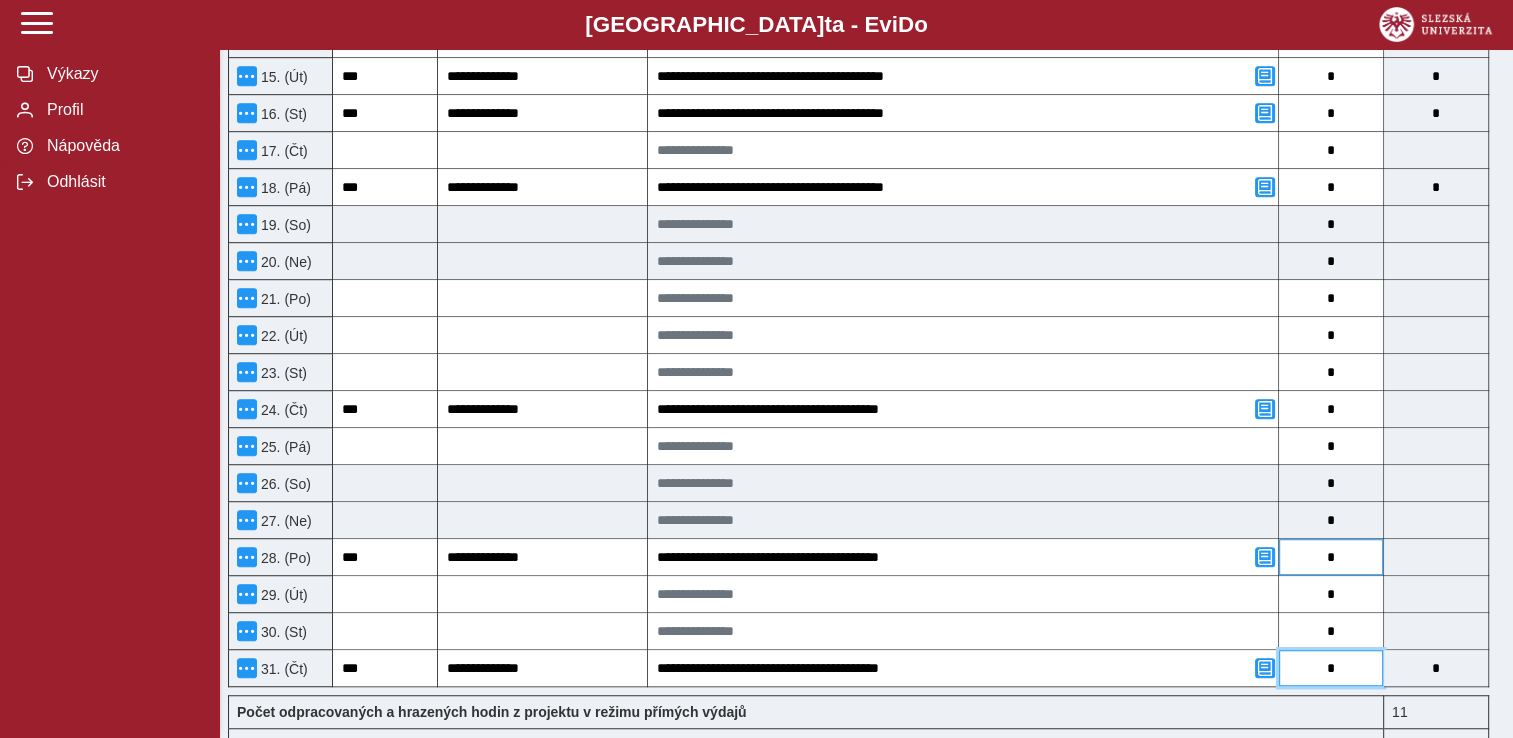 type on "*" 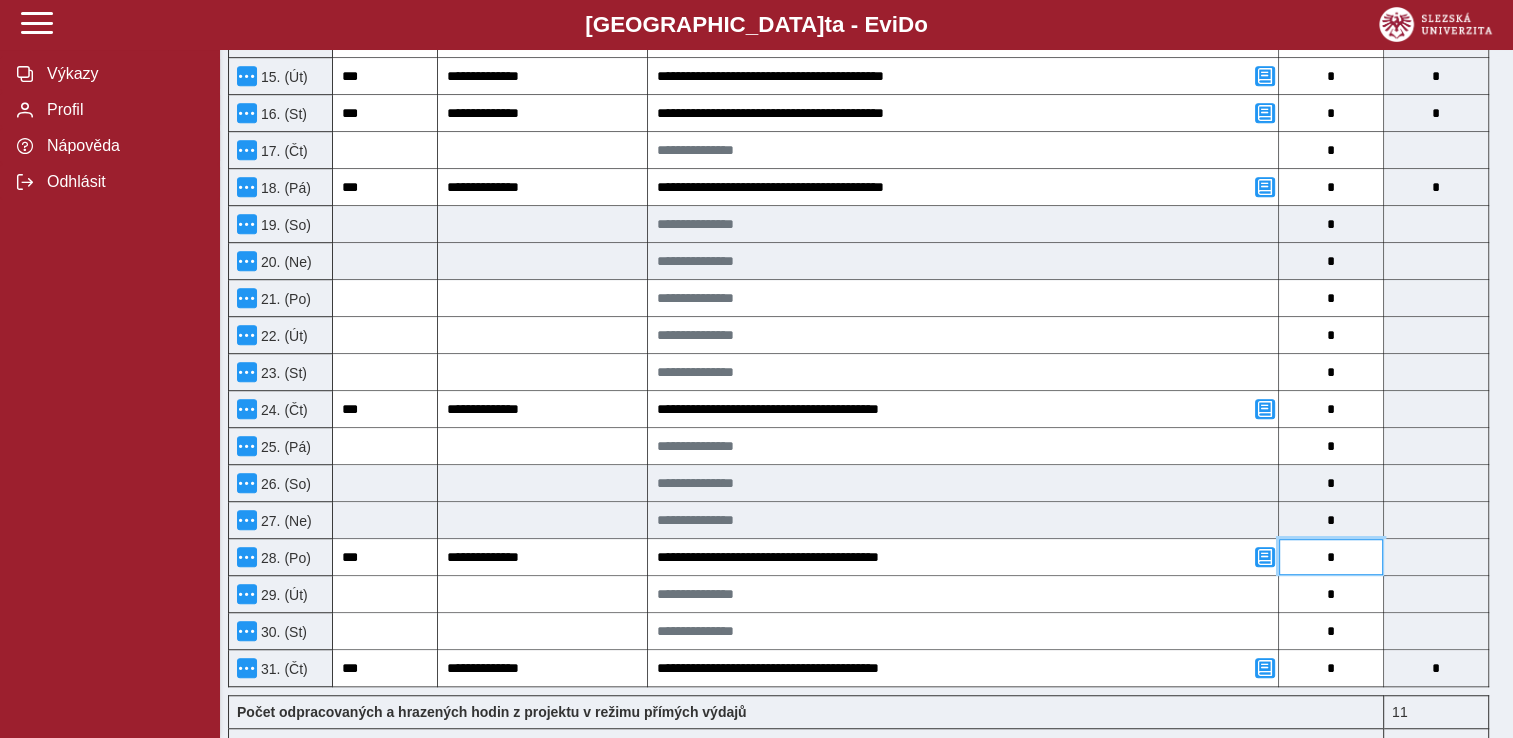 click on "*" at bounding box center (1331, 557) 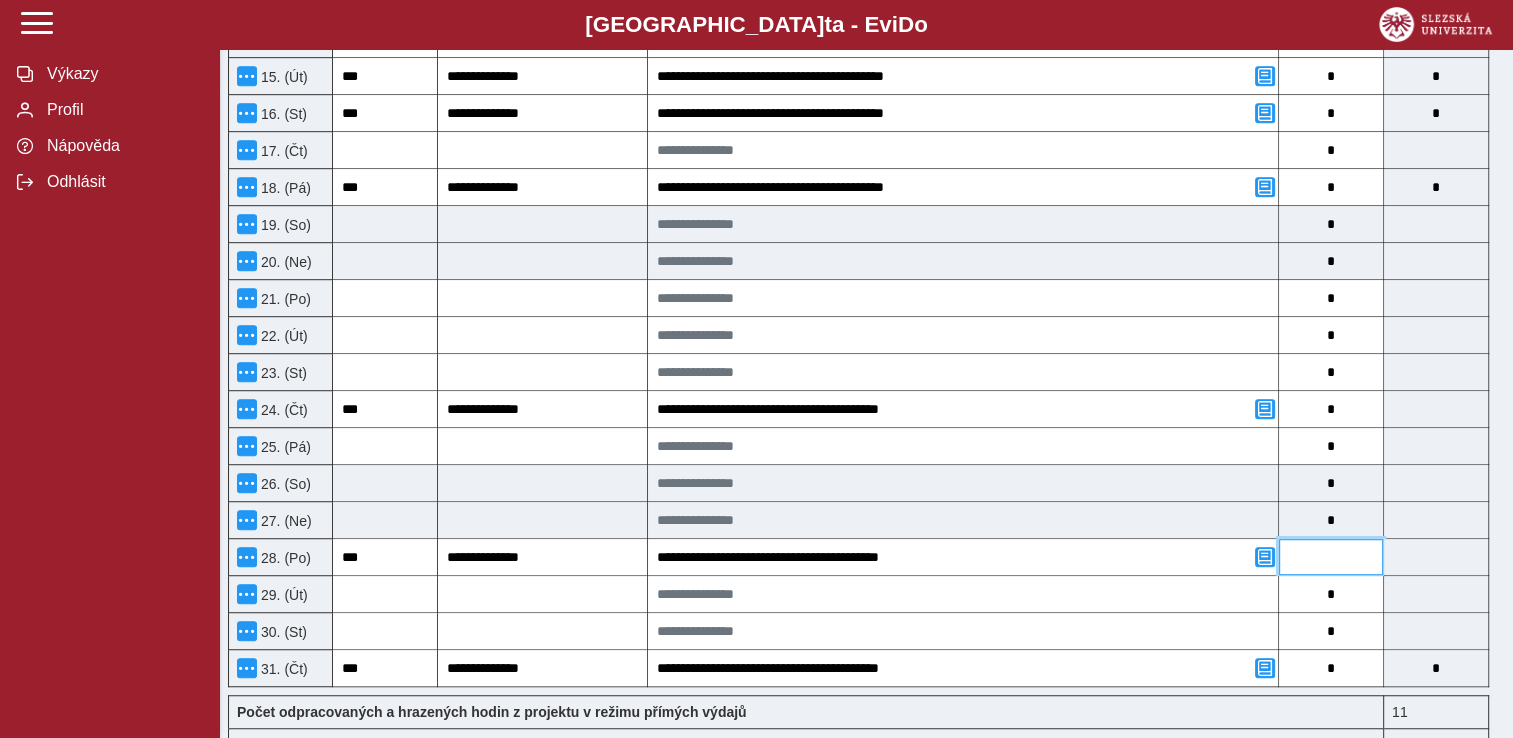 type on "*" 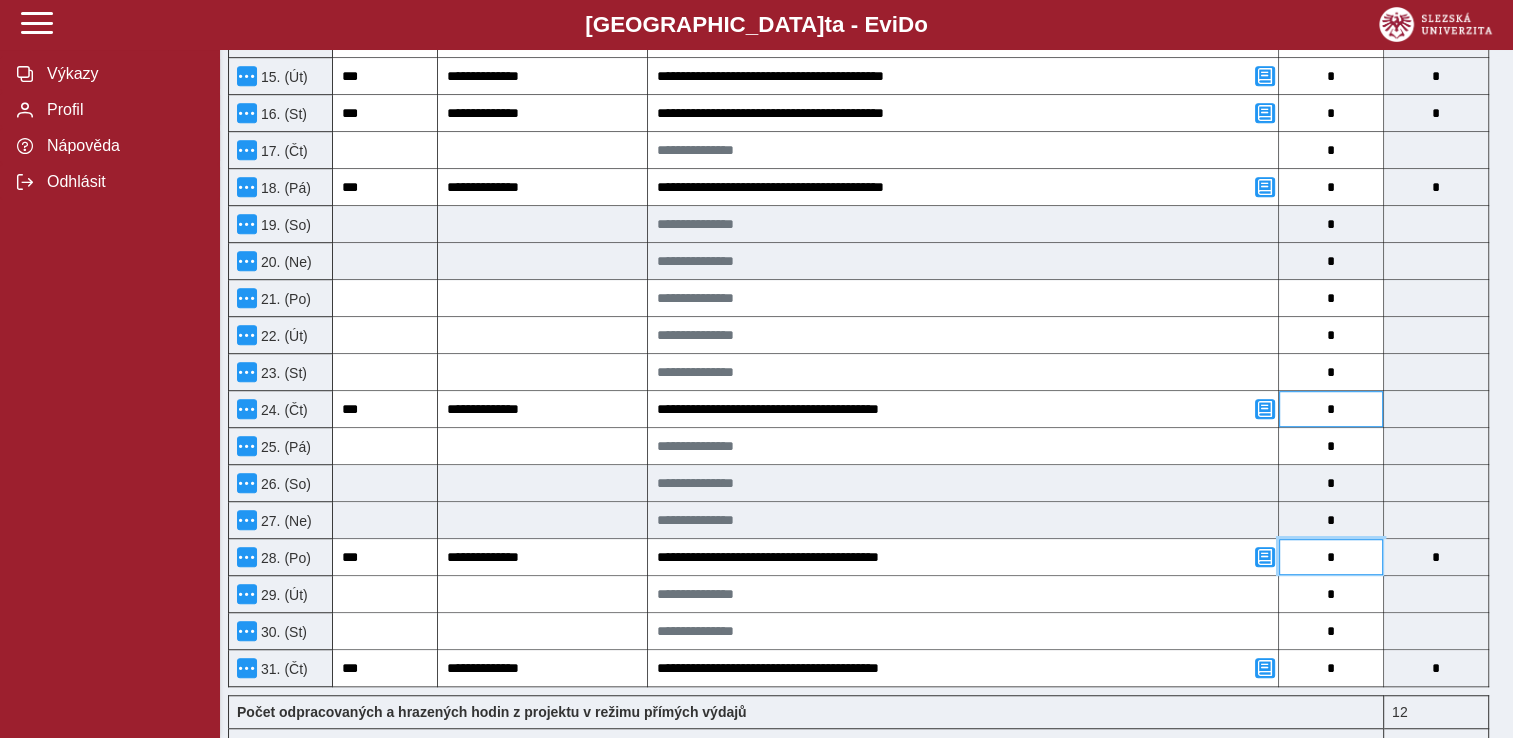 type on "*" 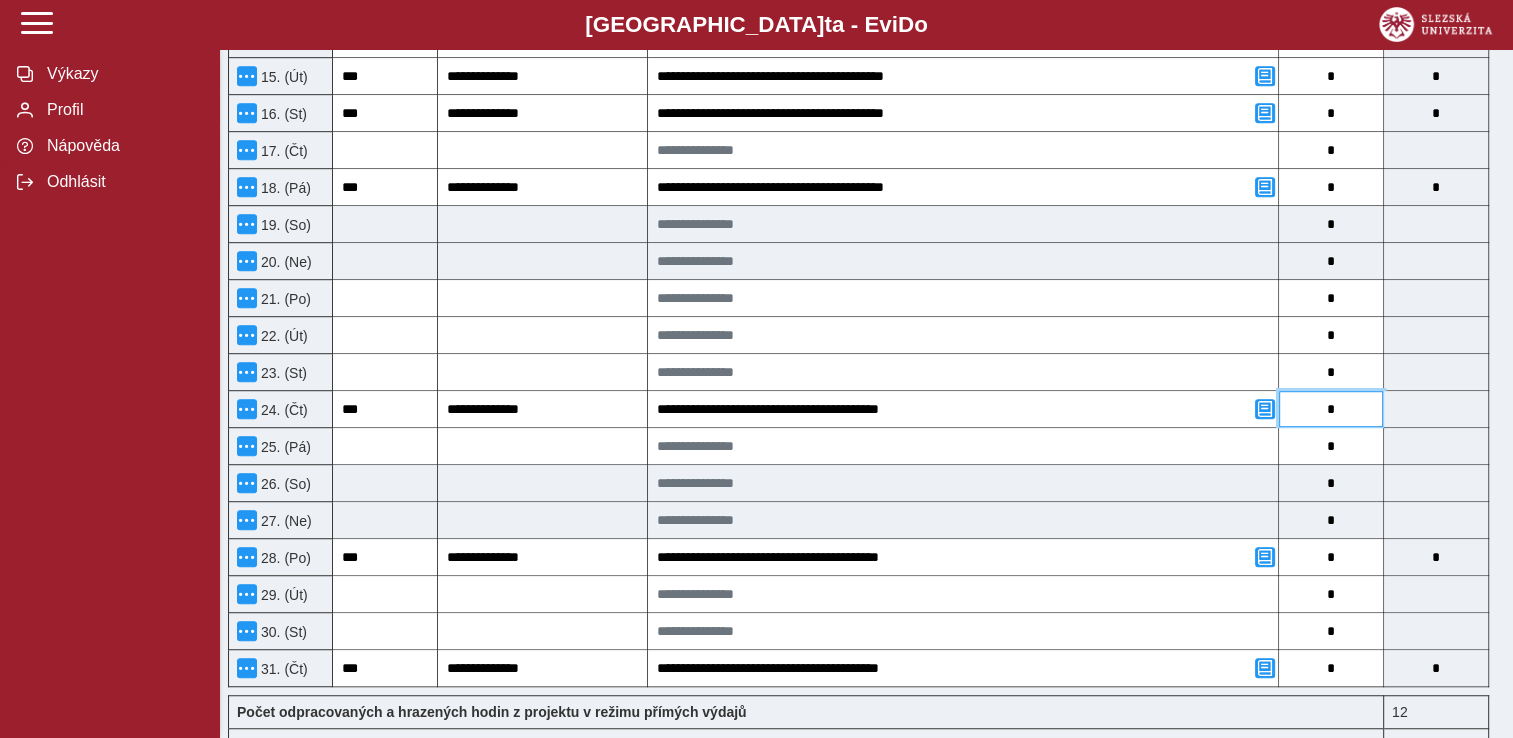 click on "*" at bounding box center [1331, 409] 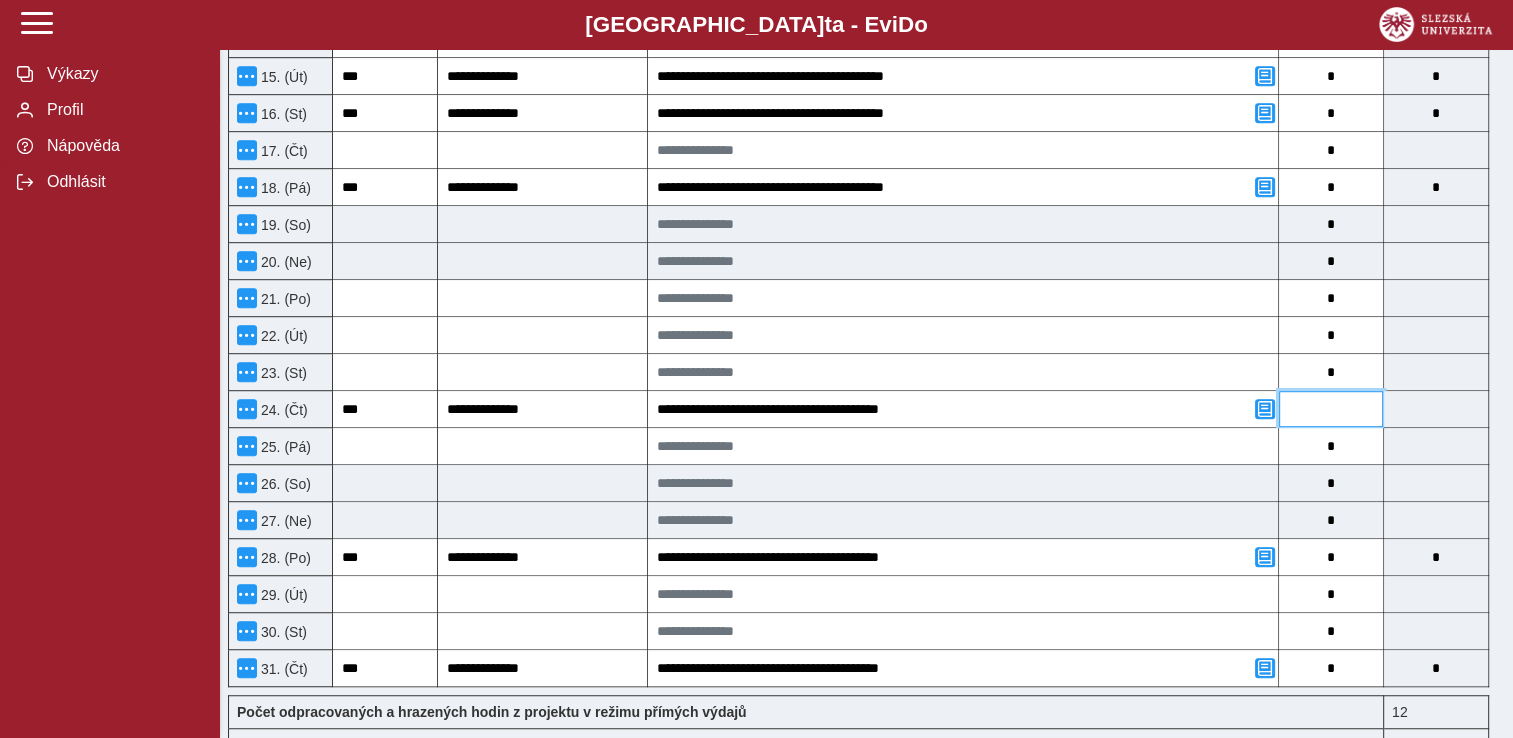 type on "*" 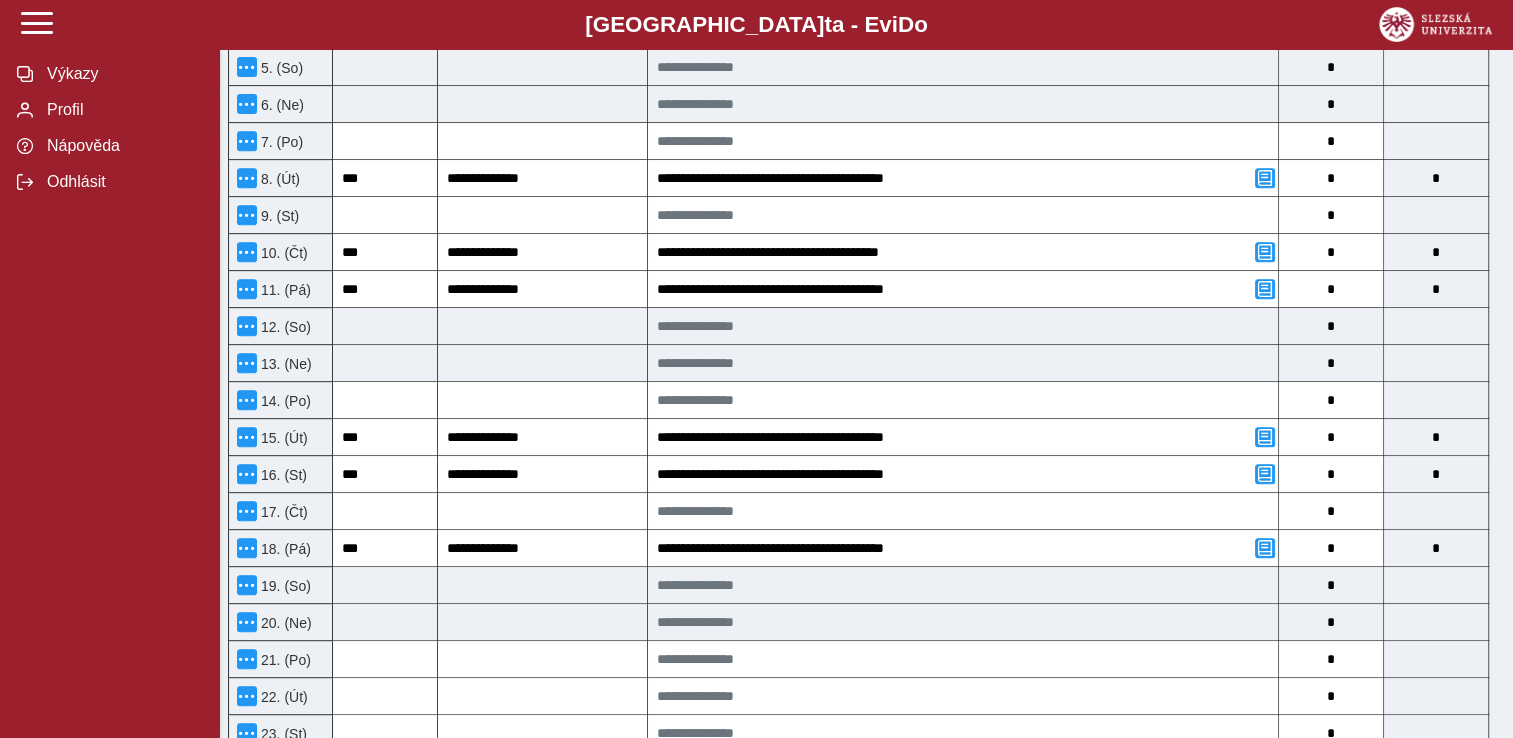 scroll, scrollTop: 39, scrollLeft: 0, axis: vertical 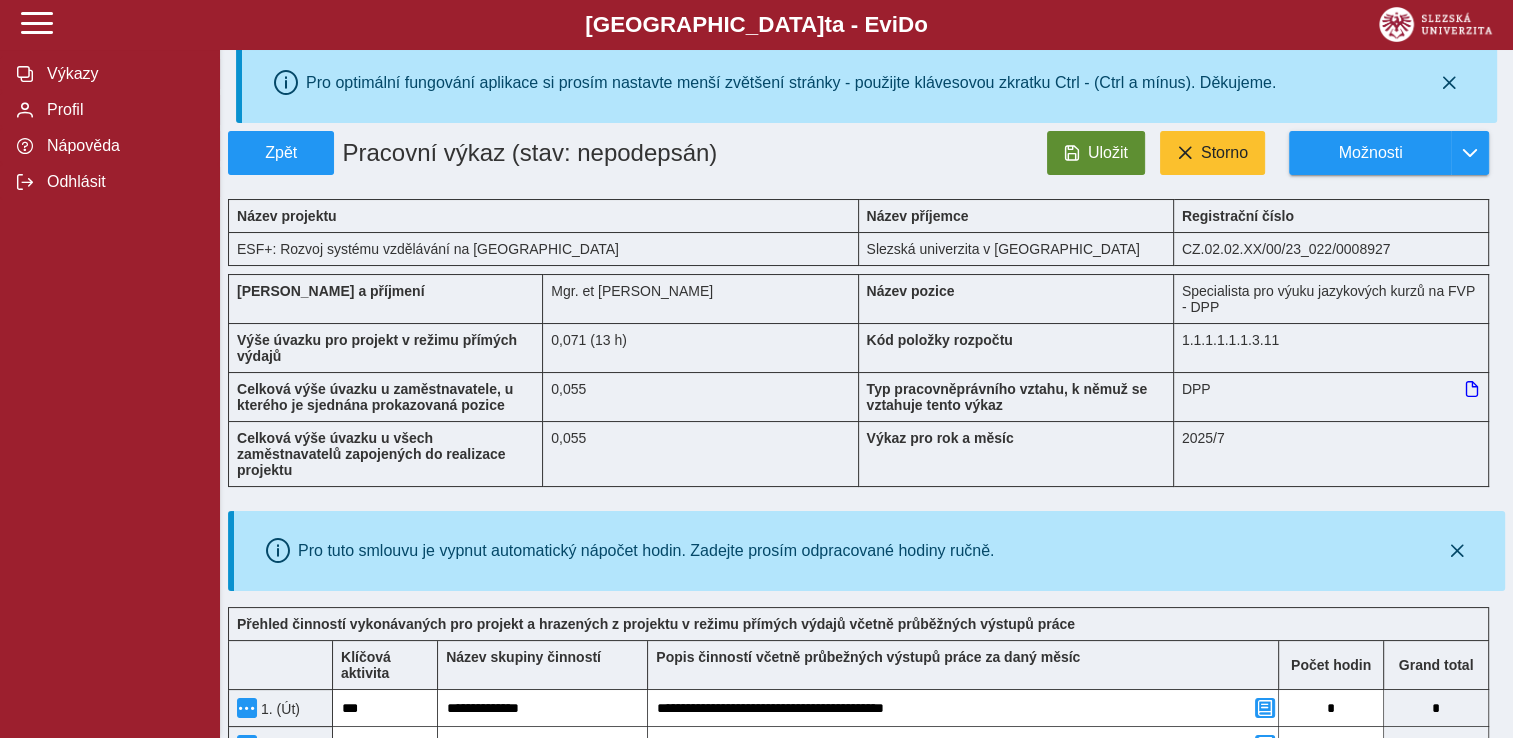 type on "*" 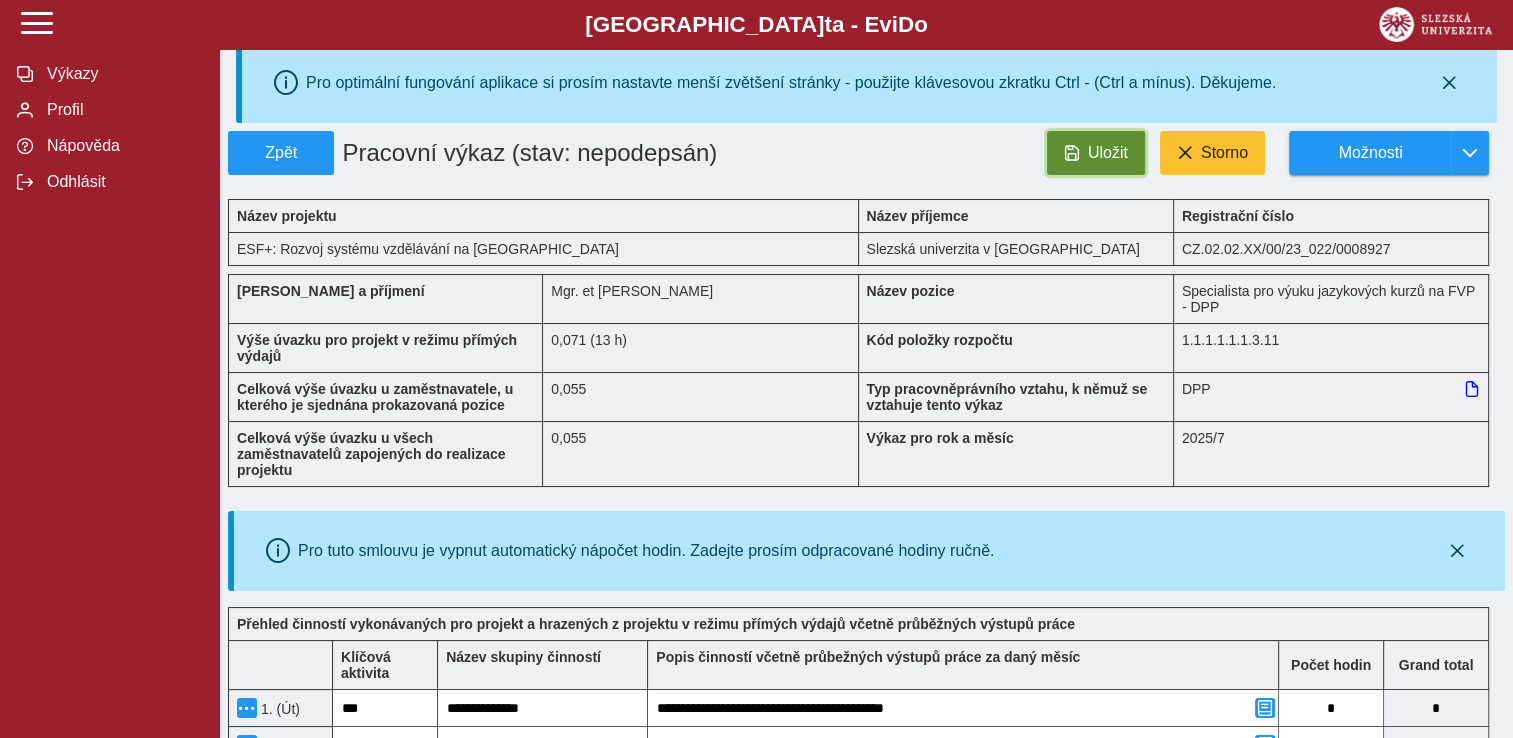 click on "Uložit" at bounding box center [1108, 153] 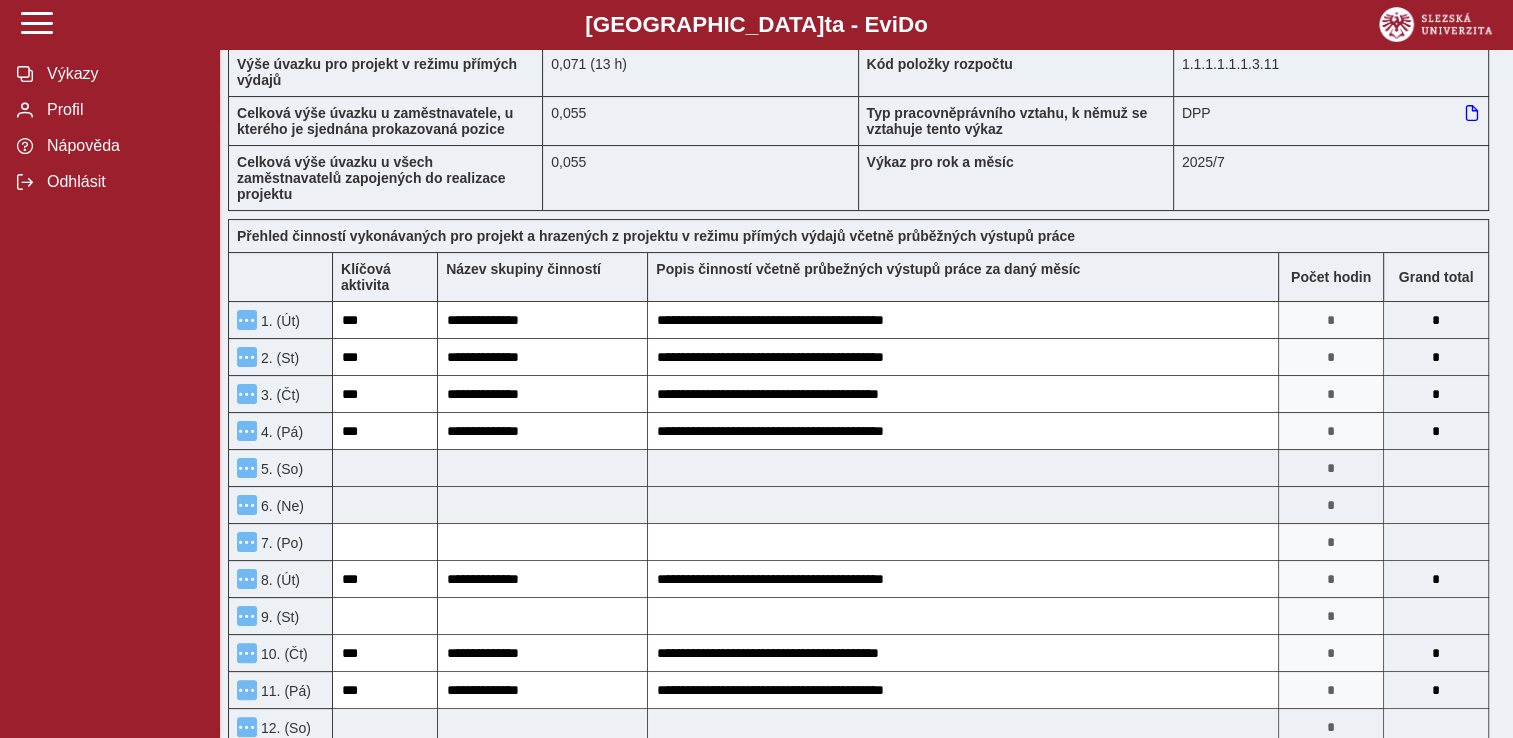 scroll, scrollTop: 317, scrollLeft: 0, axis: vertical 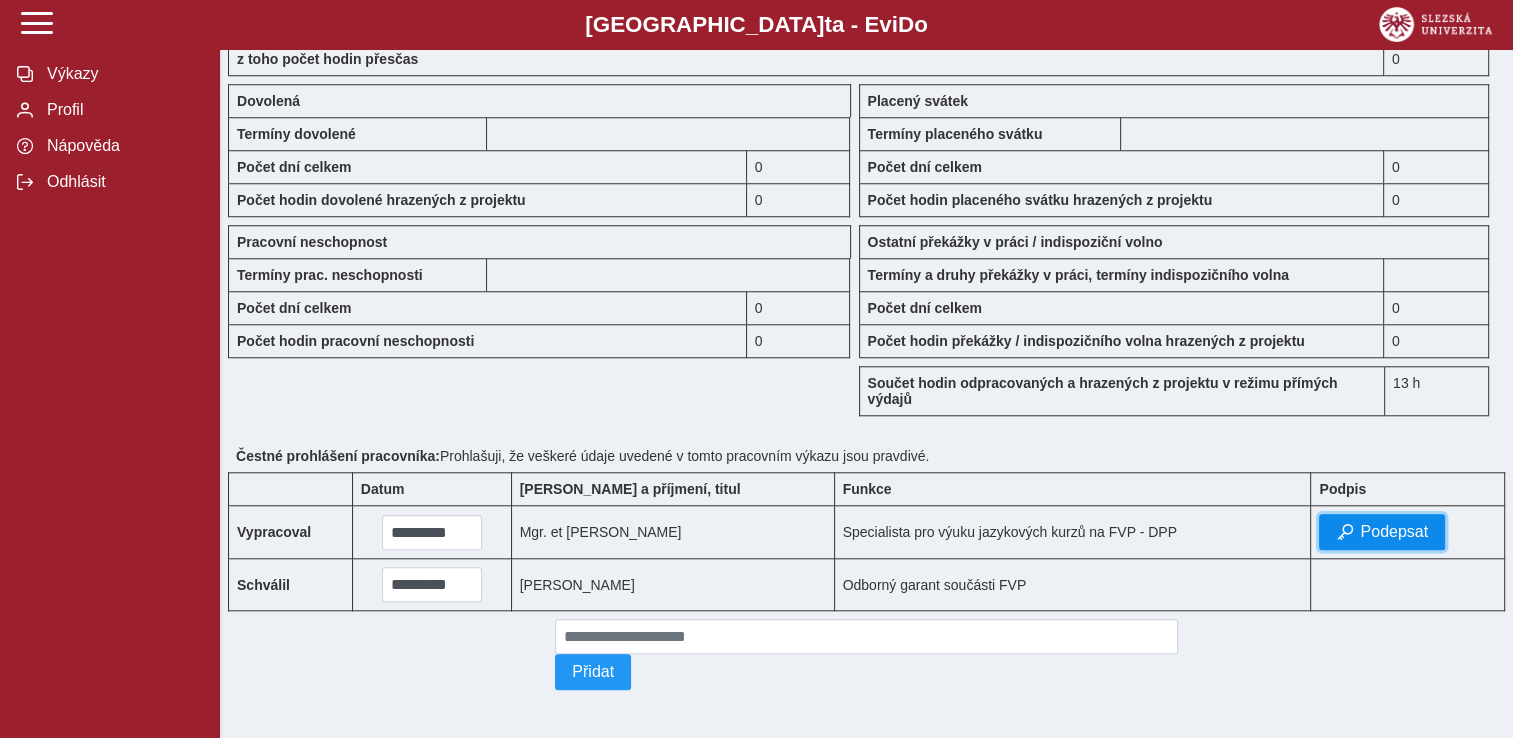 click on "Podepsat" at bounding box center (1394, 532) 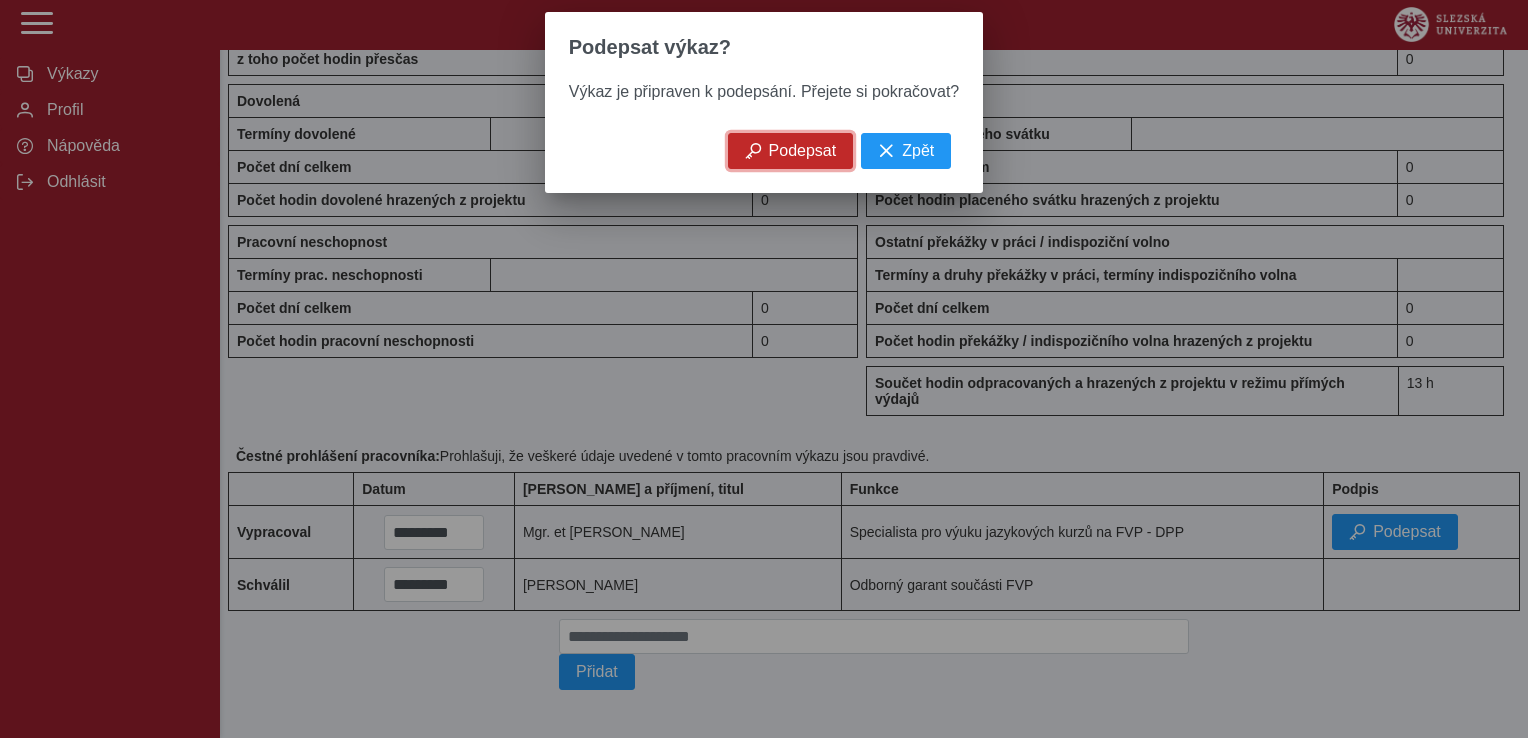 click on "Podepsat" at bounding box center [803, 151] 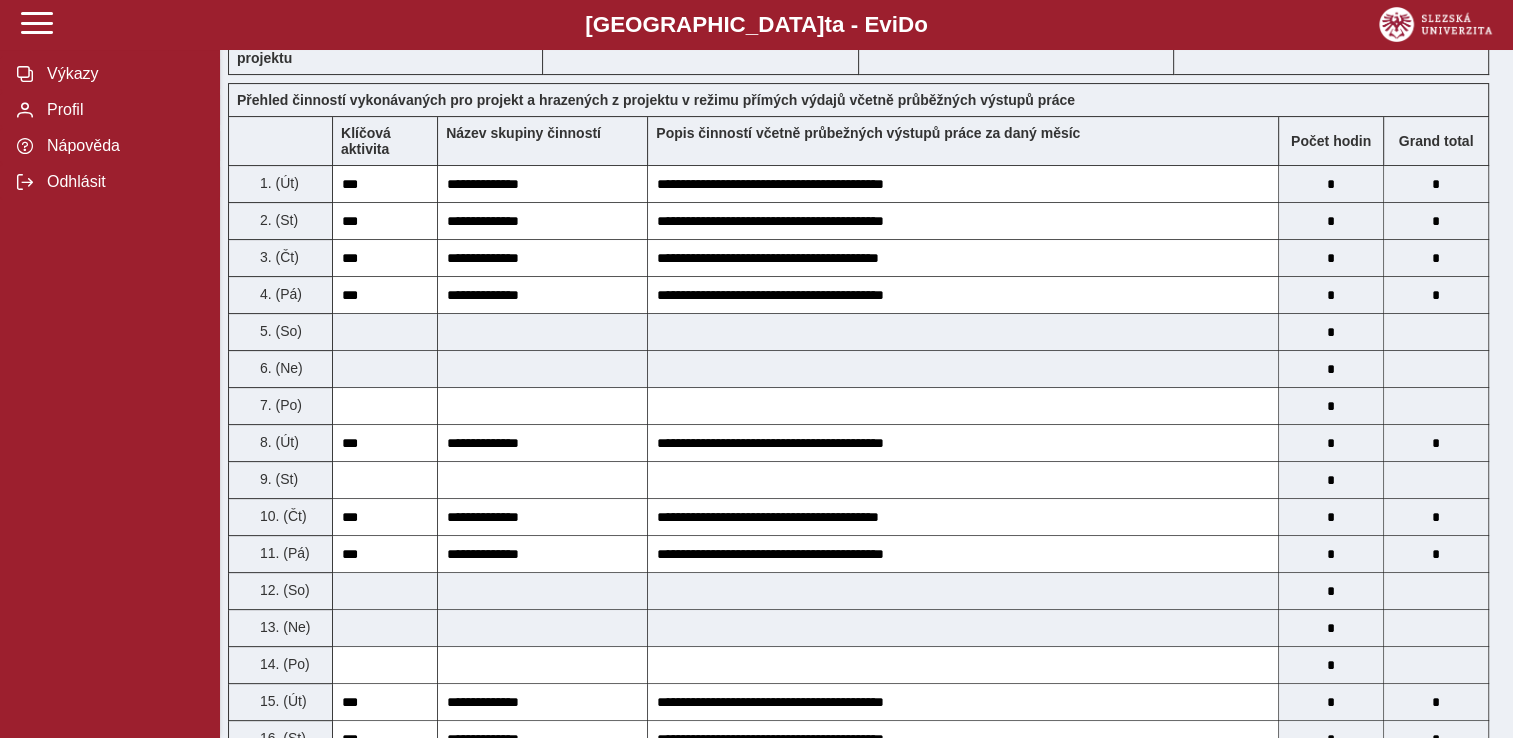 scroll, scrollTop: 0, scrollLeft: 0, axis: both 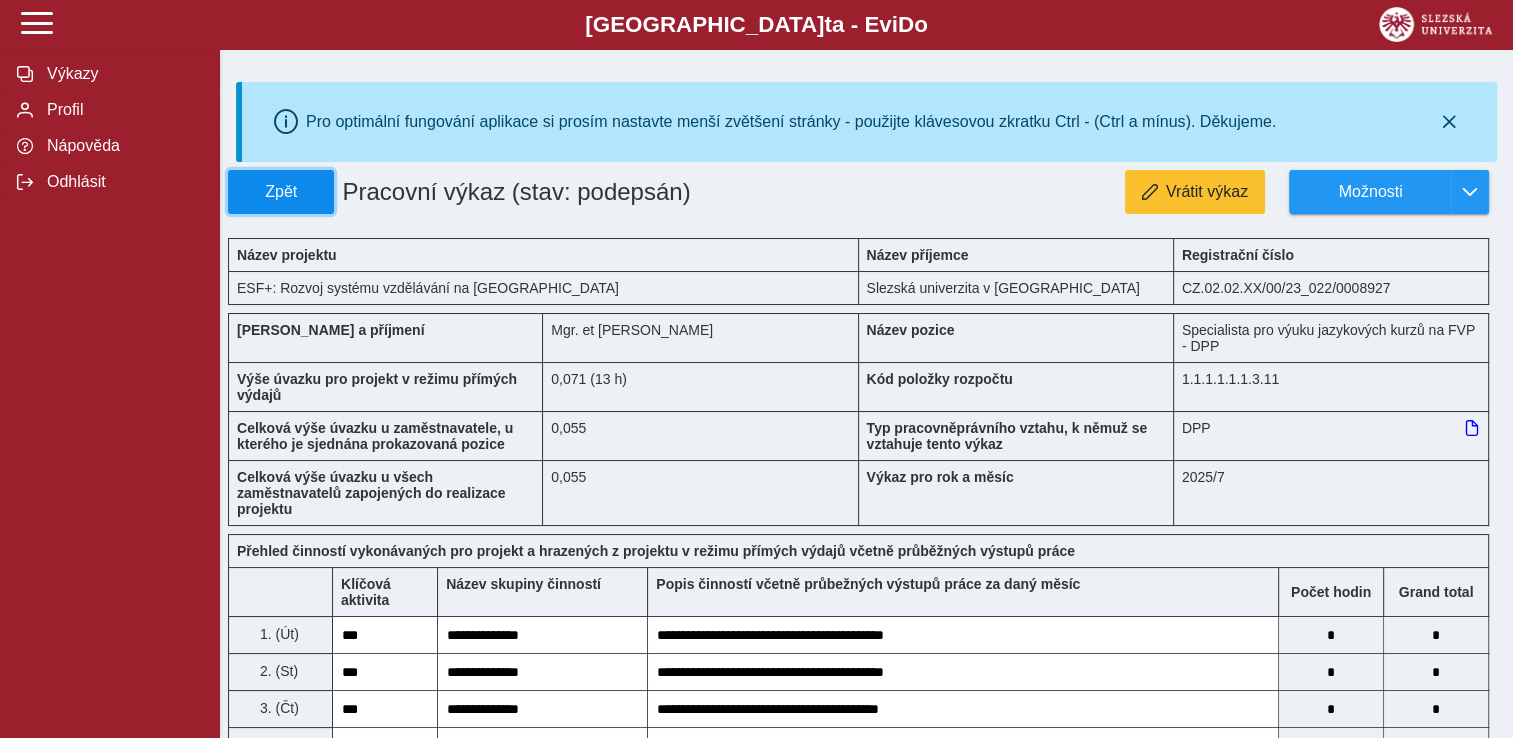 click on "Zpět" at bounding box center (281, 192) 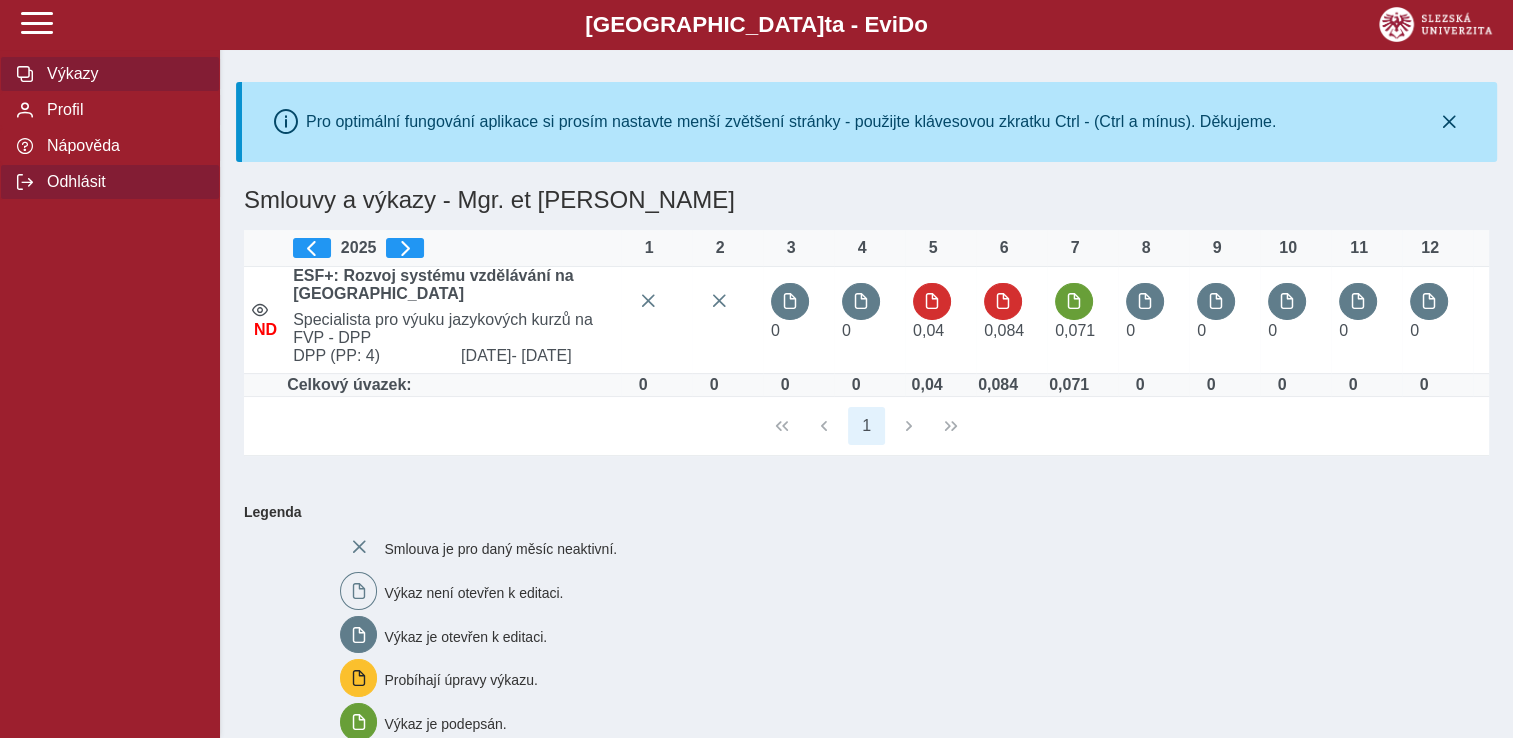 click on "Odhlásit" at bounding box center (122, 182) 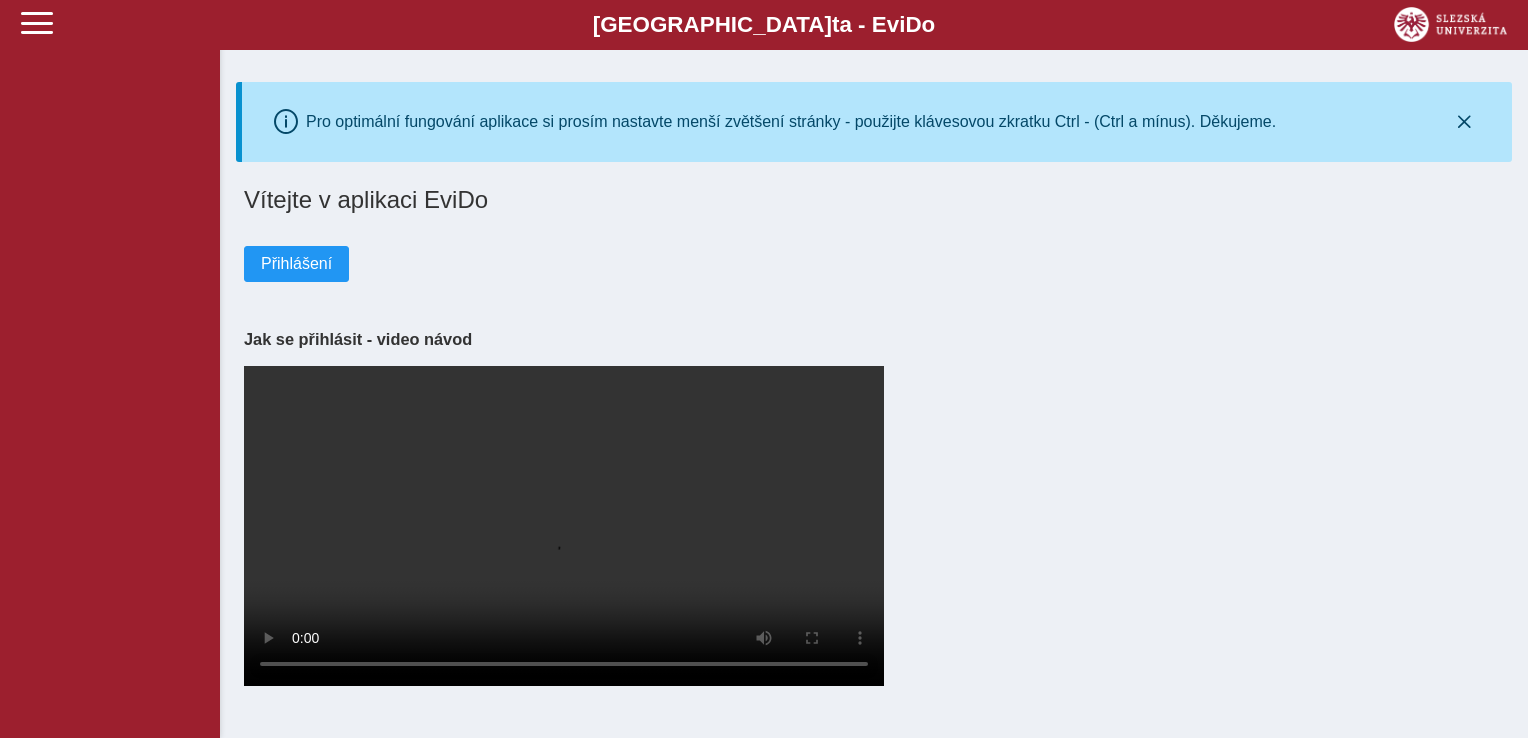 scroll, scrollTop: 0, scrollLeft: 0, axis: both 